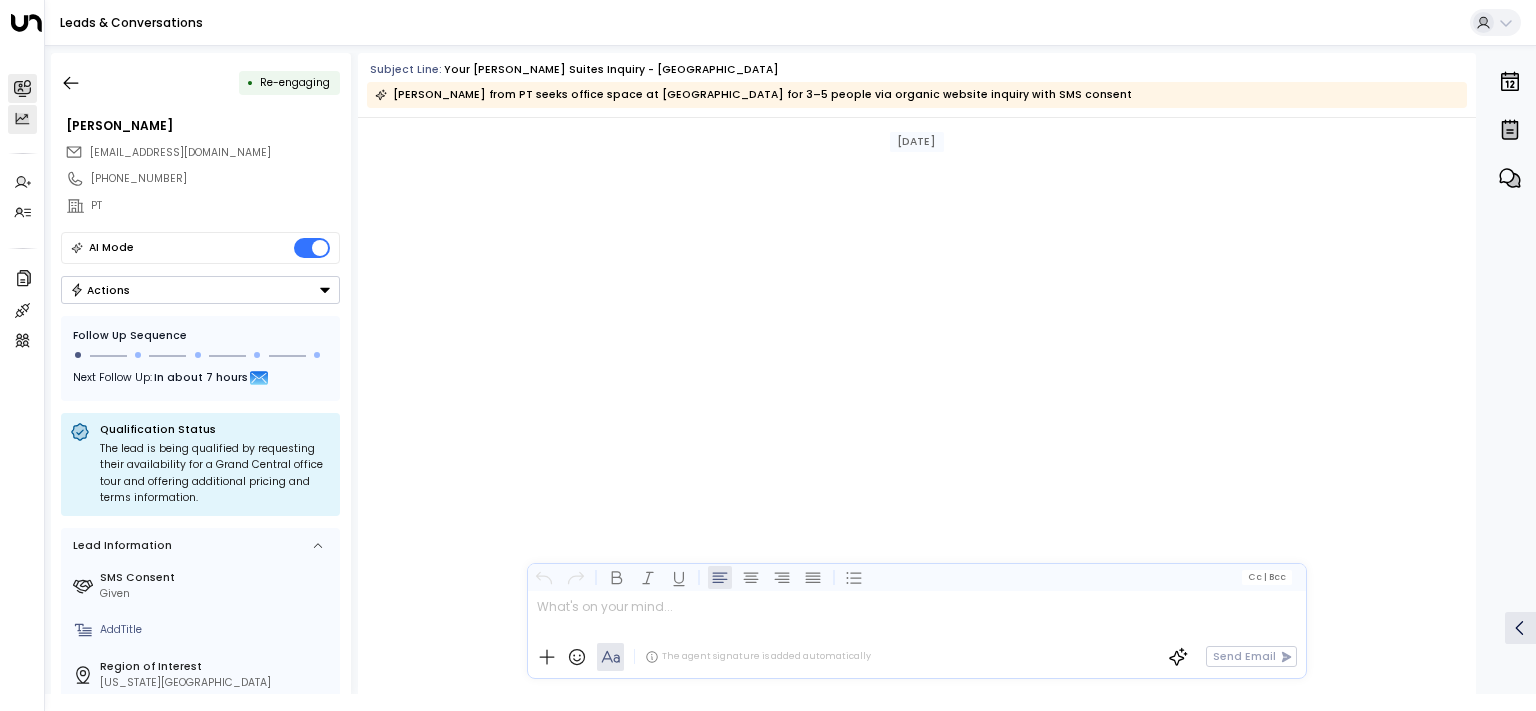 scroll, scrollTop: 0, scrollLeft: 0, axis: both 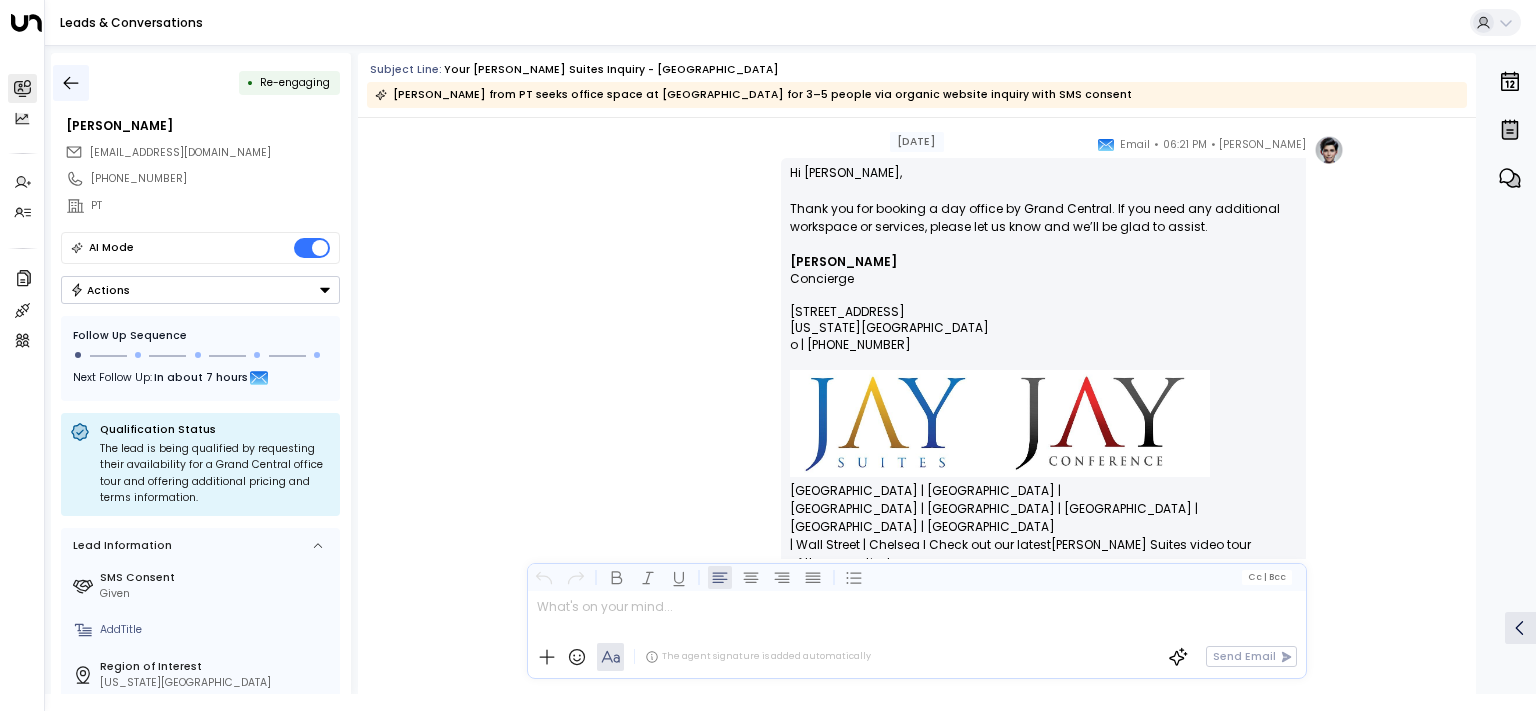 click at bounding box center (71, 83) 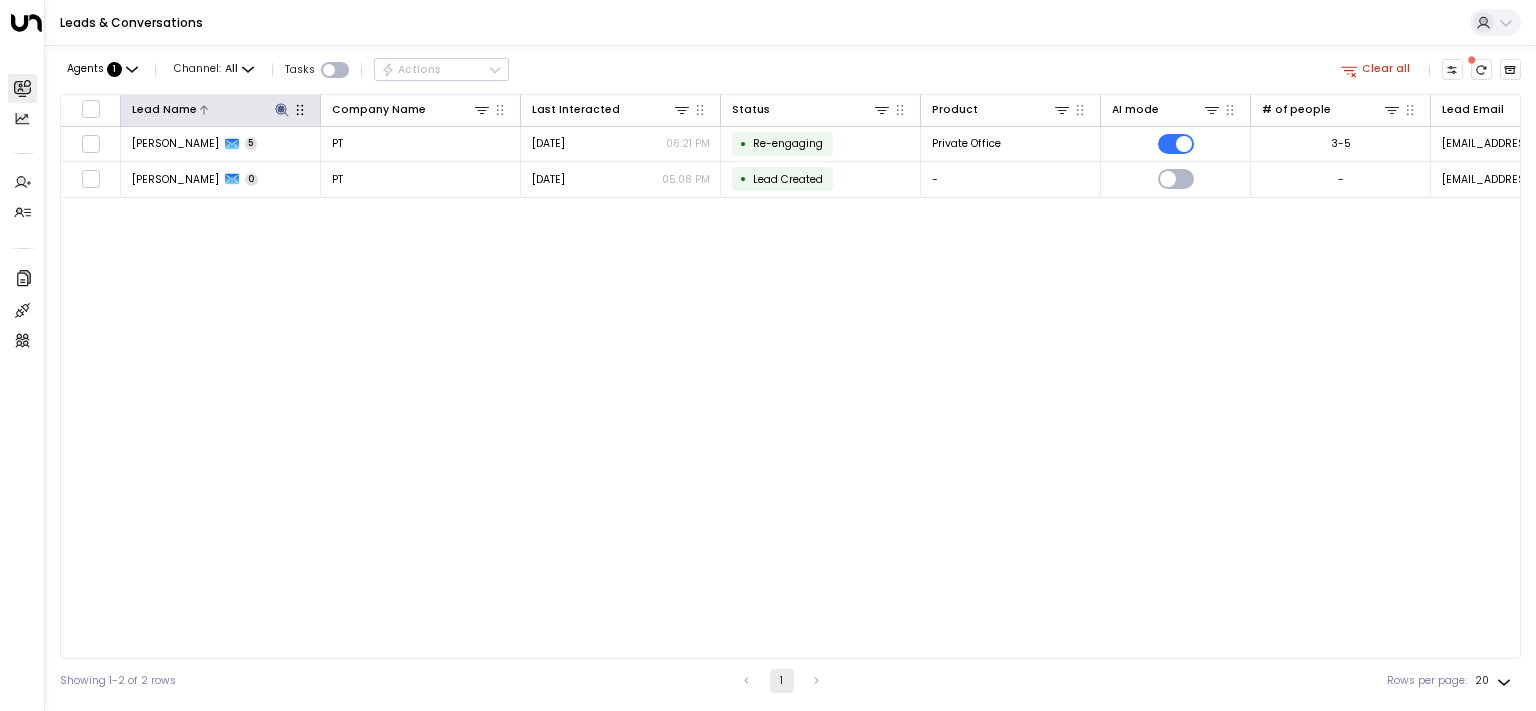 click 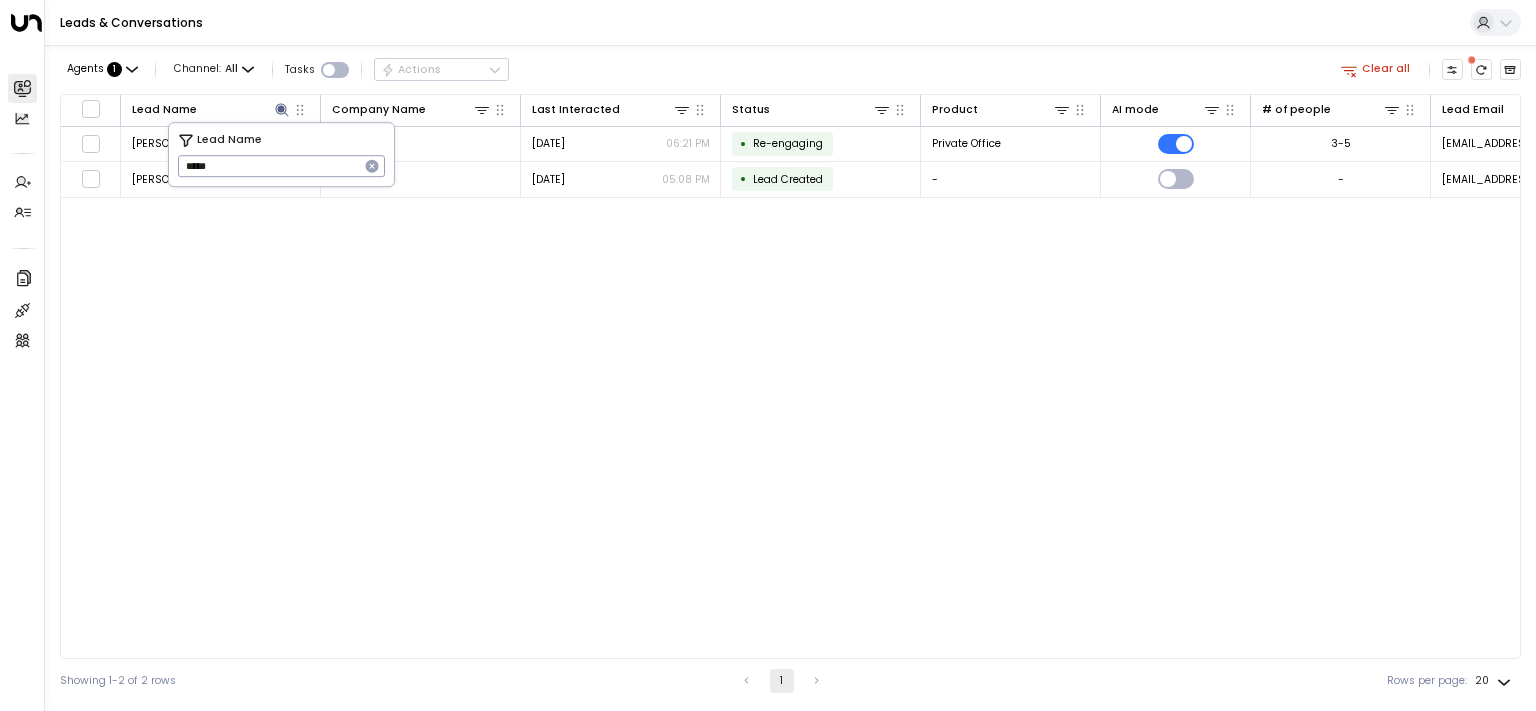 click on "*****" at bounding box center [268, 166] 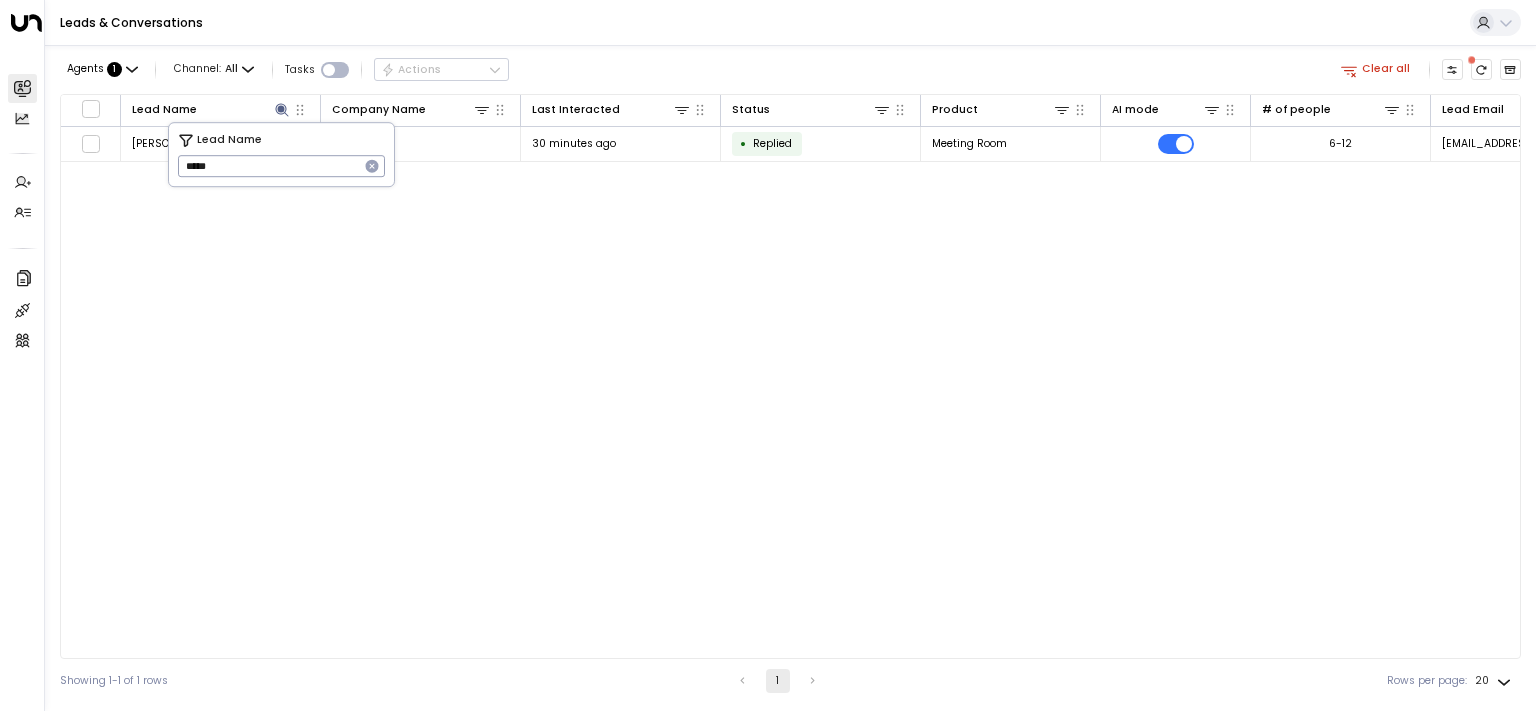 click on "Agents : 1 Channel: All Tasks   Actions Clear all" at bounding box center (790, 70) 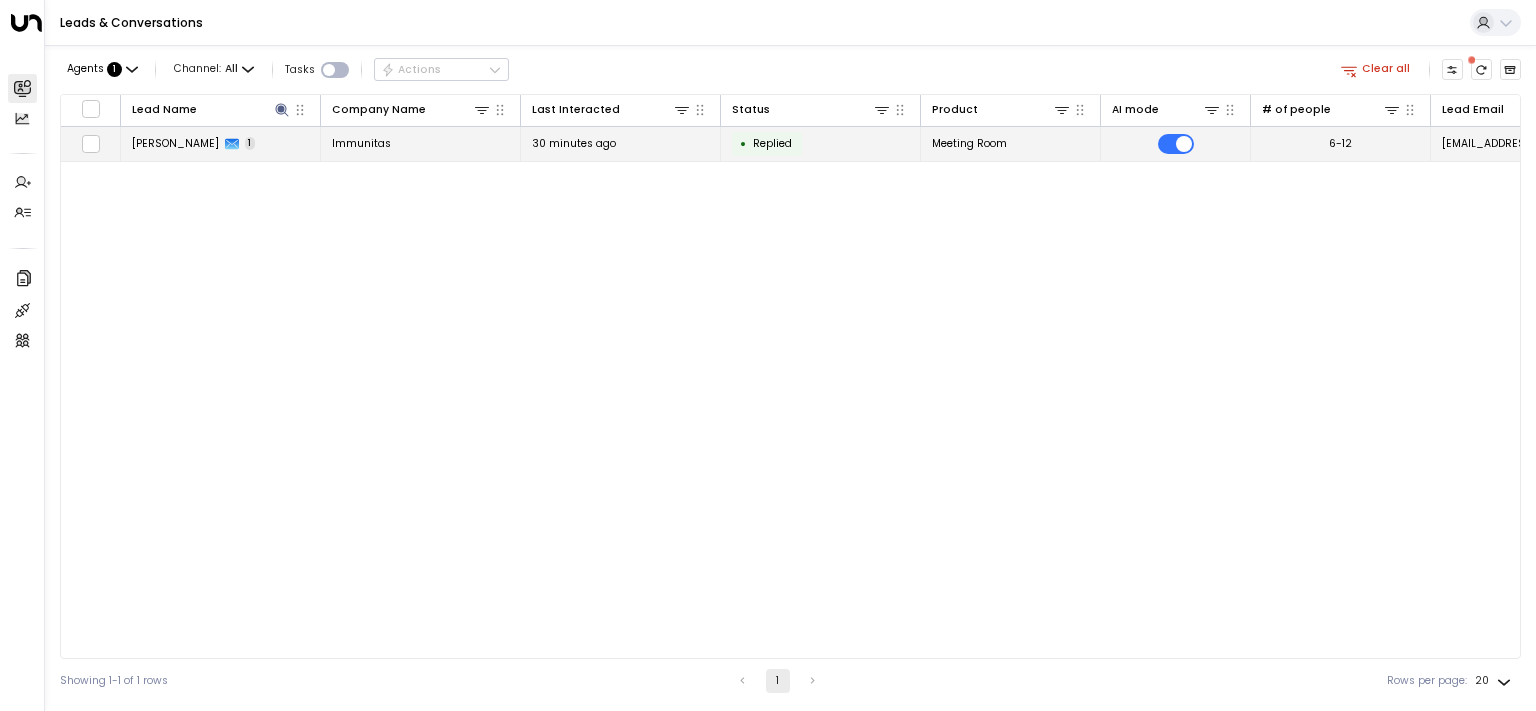 click on "[PERSON_NAME]" at bounding box center [175, 143] 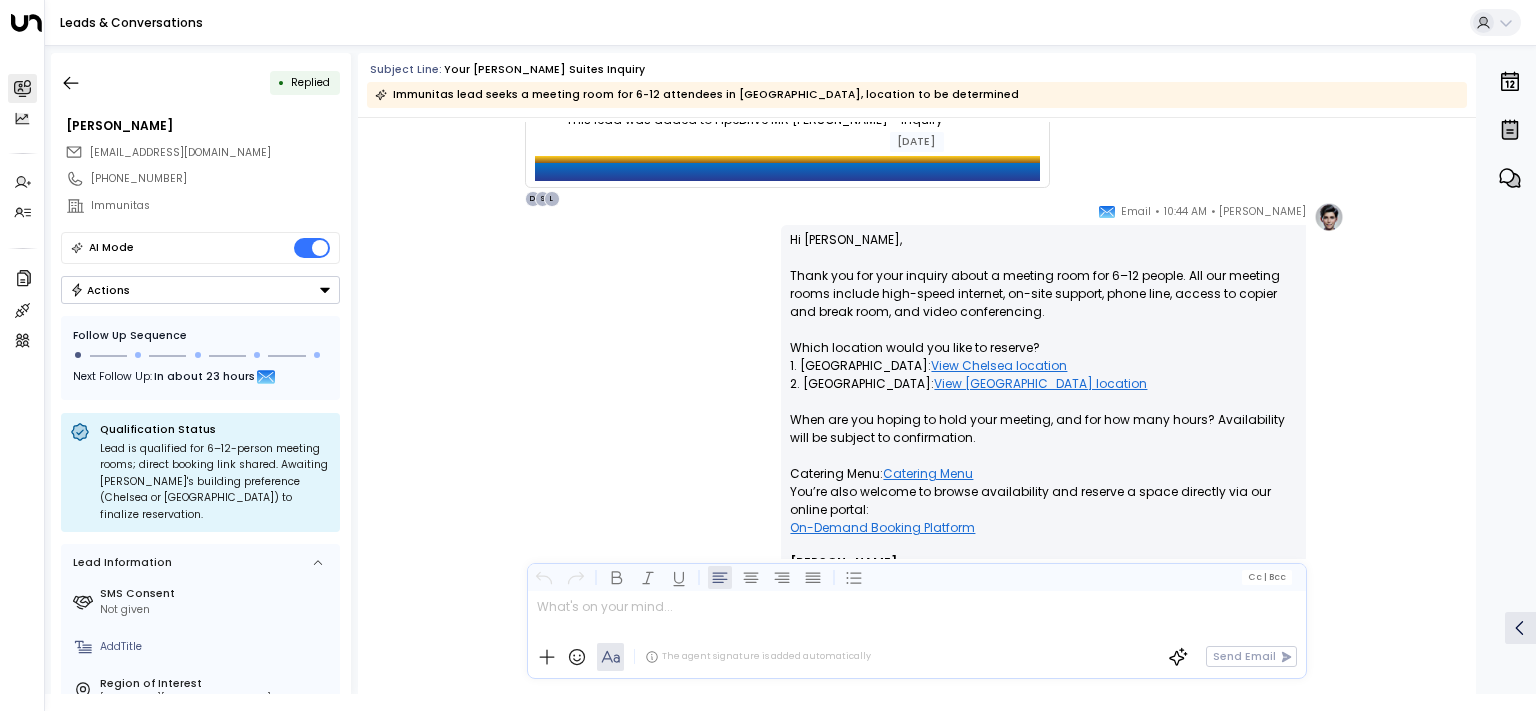 scroll, scrollTop: 880, scrollLeft: 0, axis: vertical 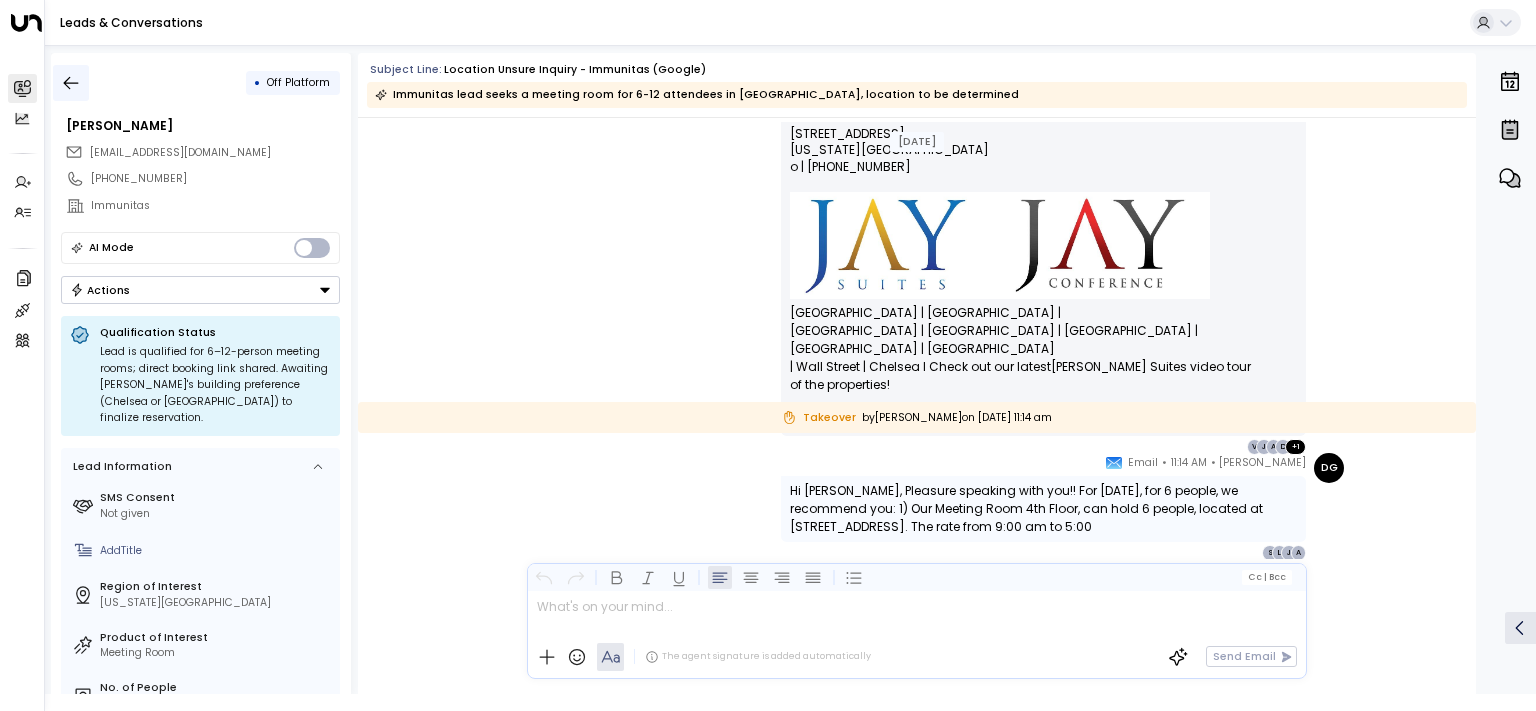 click 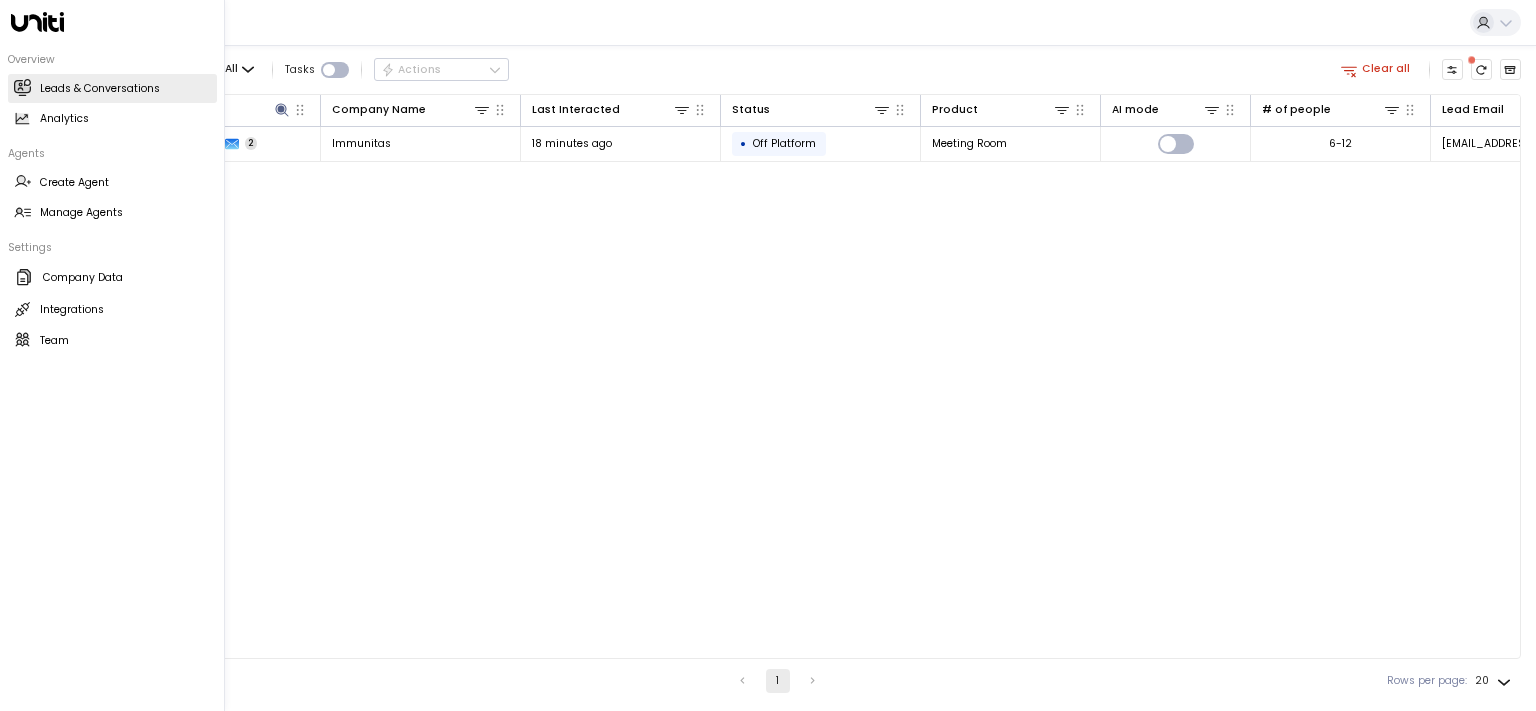 click 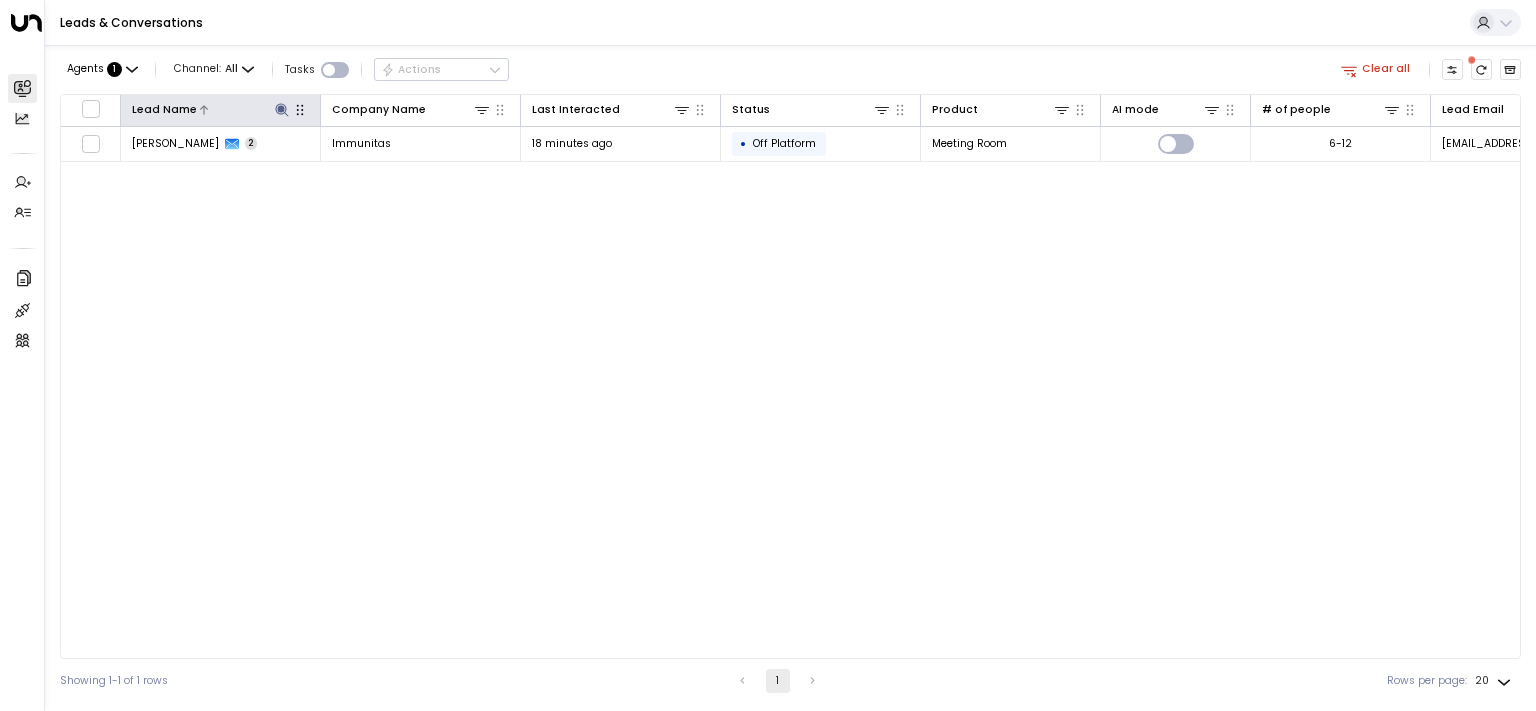 click 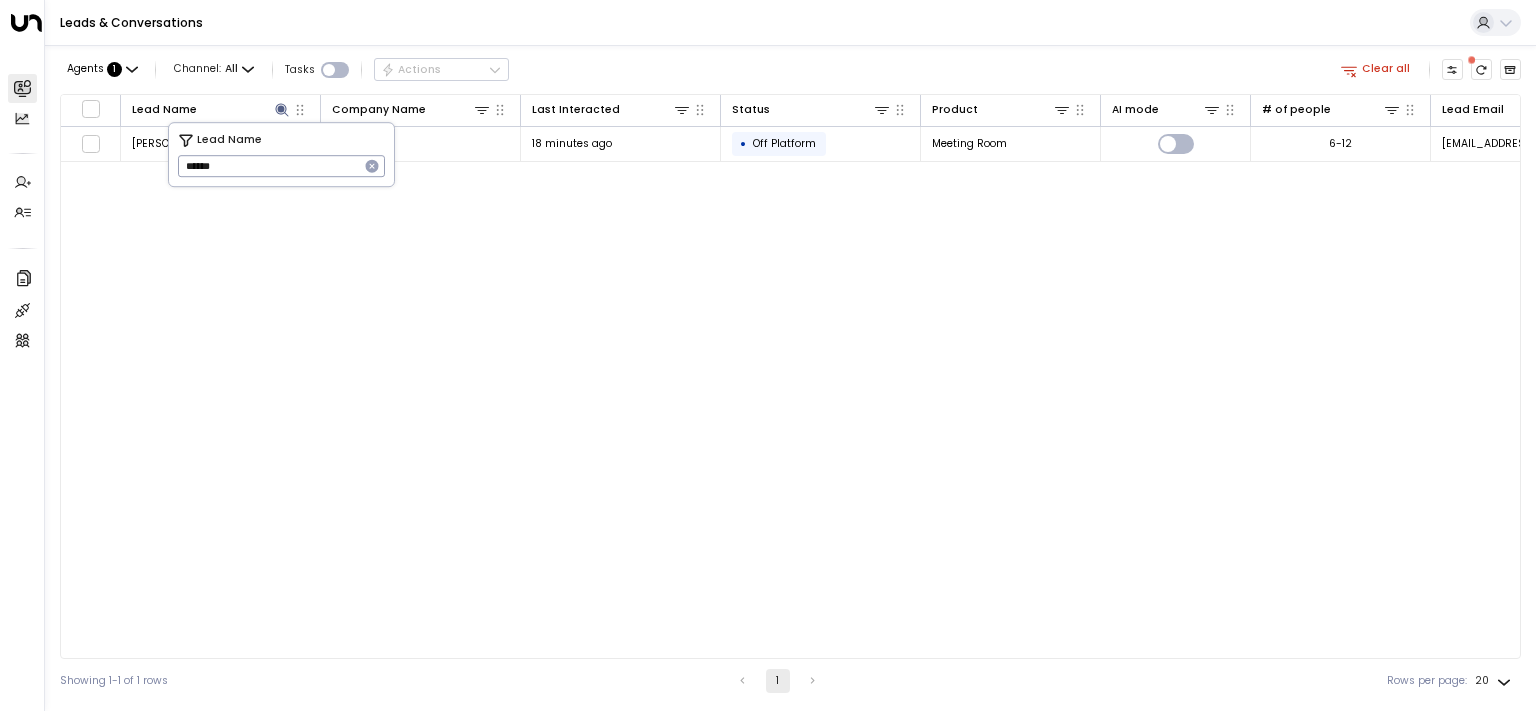 type on "******" 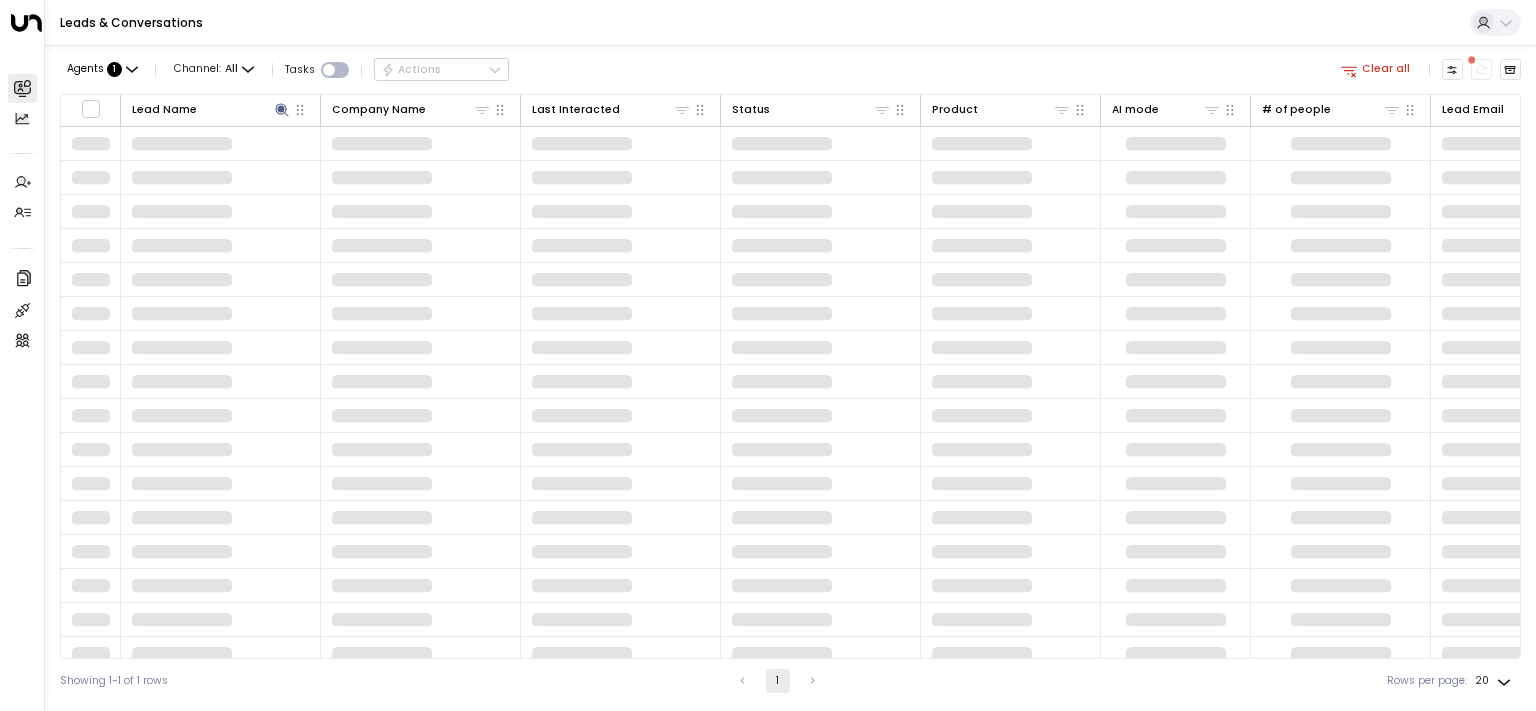 click at bounding box center (382, 280) 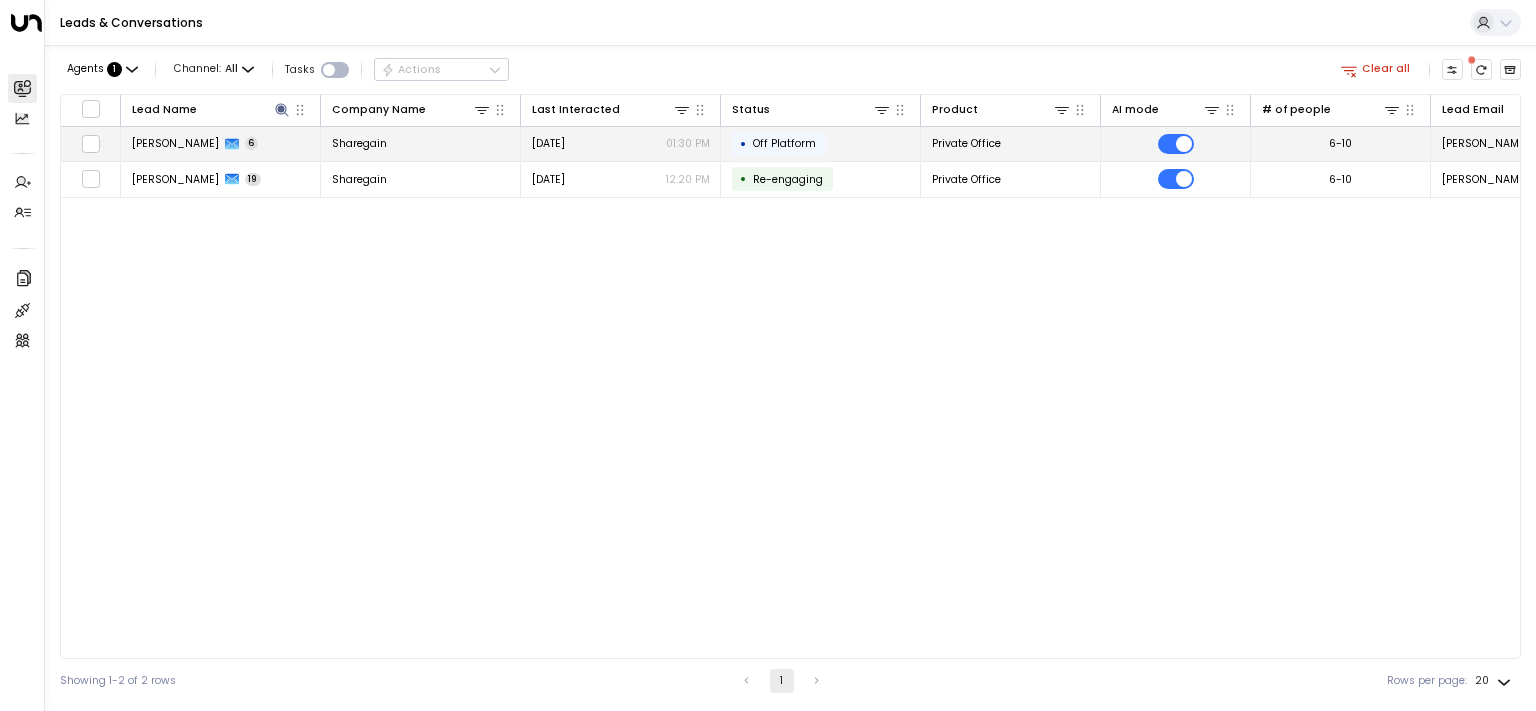 click on "[PERSON_NAME]" at bounding box center [175, 143] 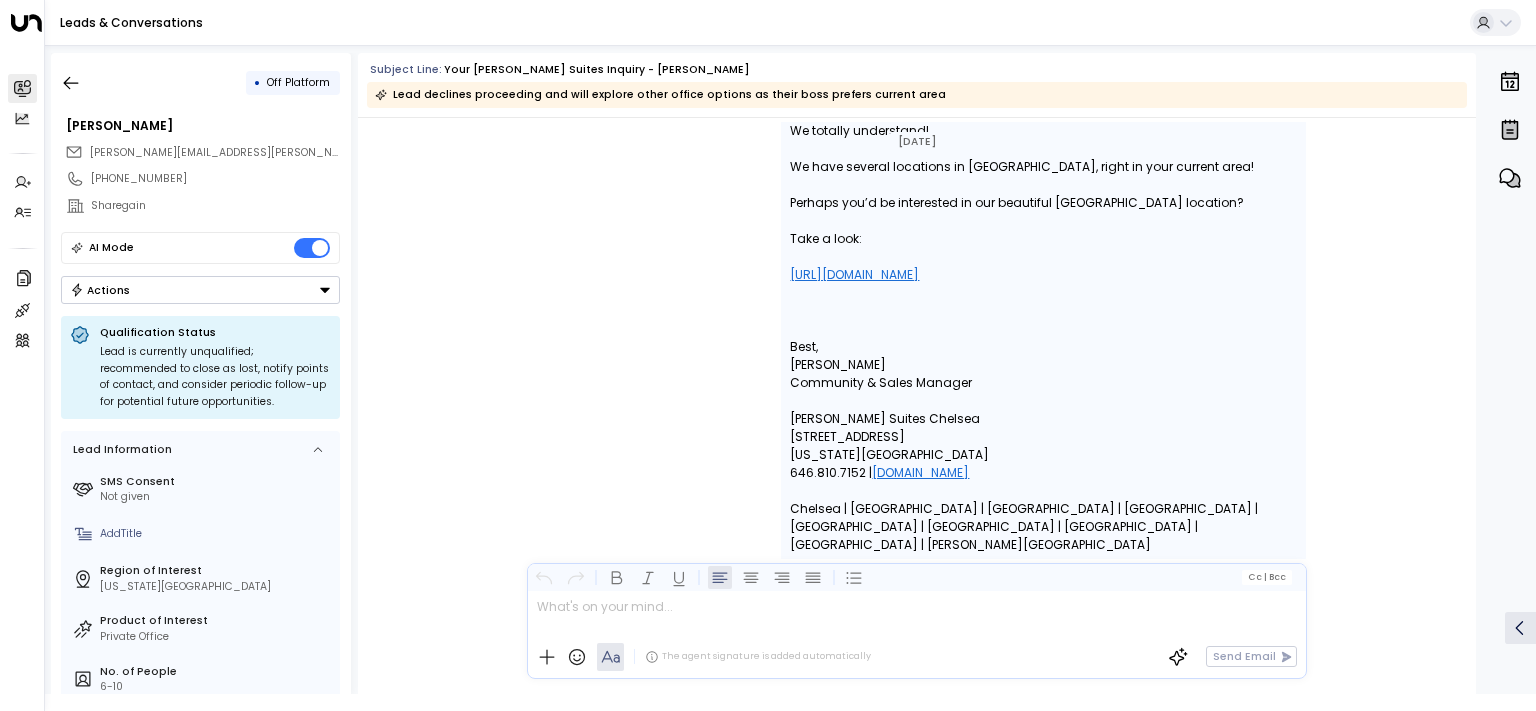 scroll, scrollTop: 53012, scrollLeft: 0, axis: vertical 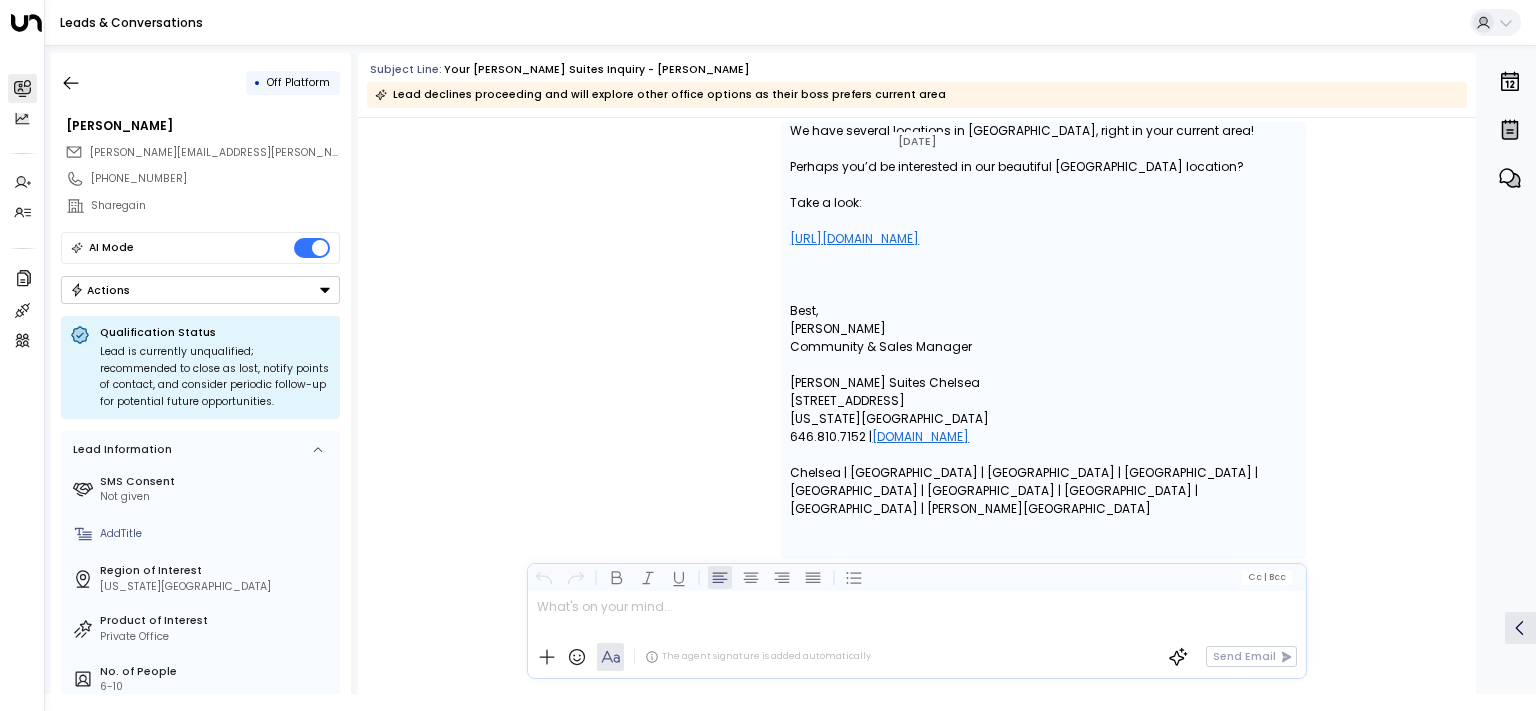 click at bounding box center (916, 613) 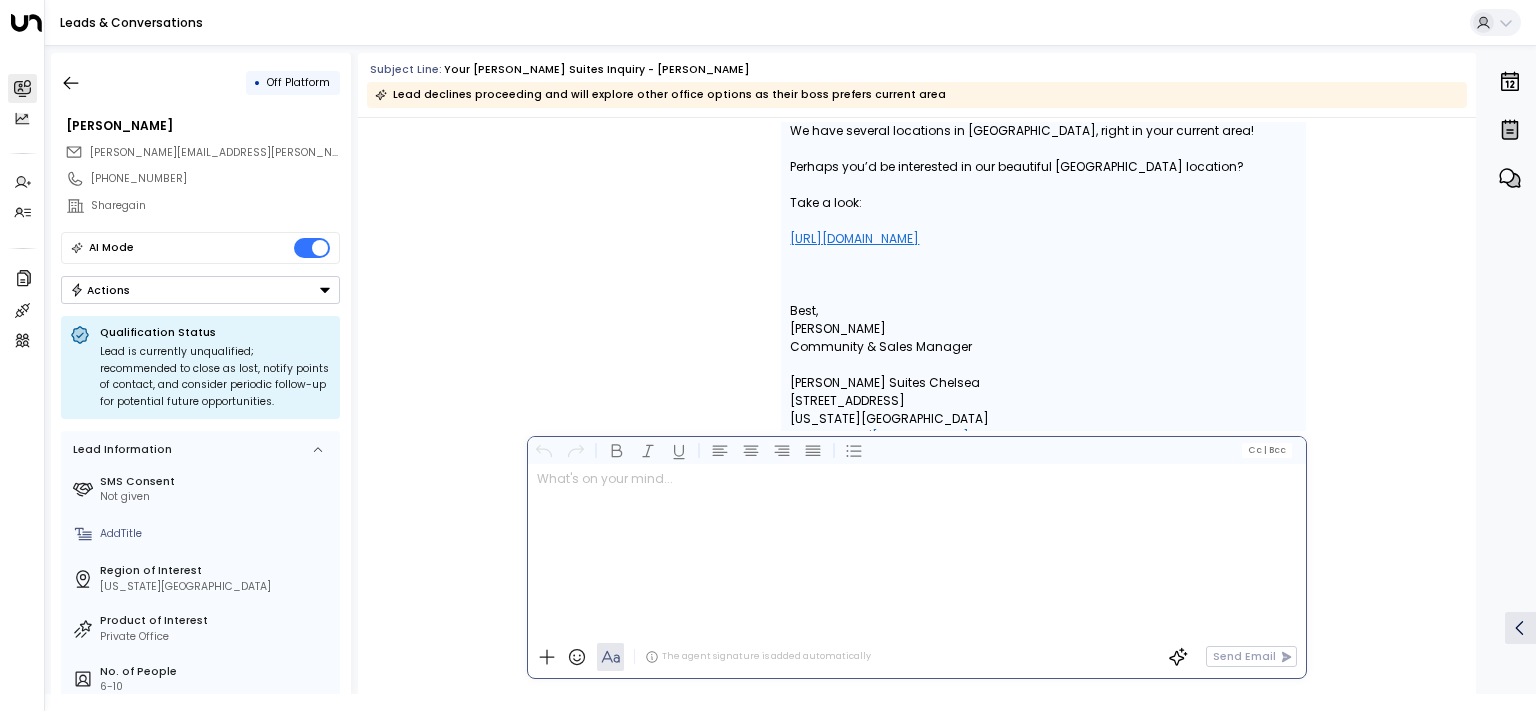 click on "Actions" at bounding box center [200, 290] 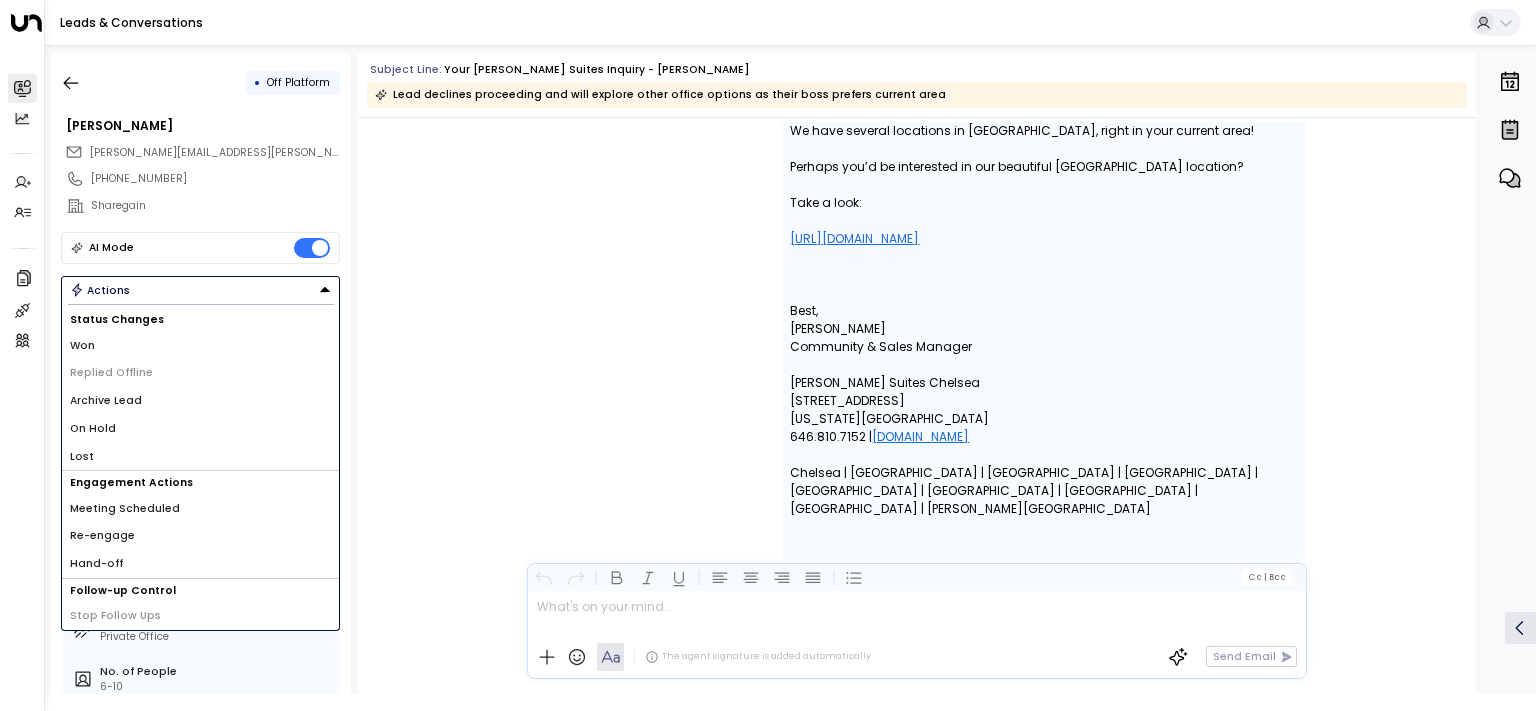 click on "Re-engage" at bounding box center (200, 536) 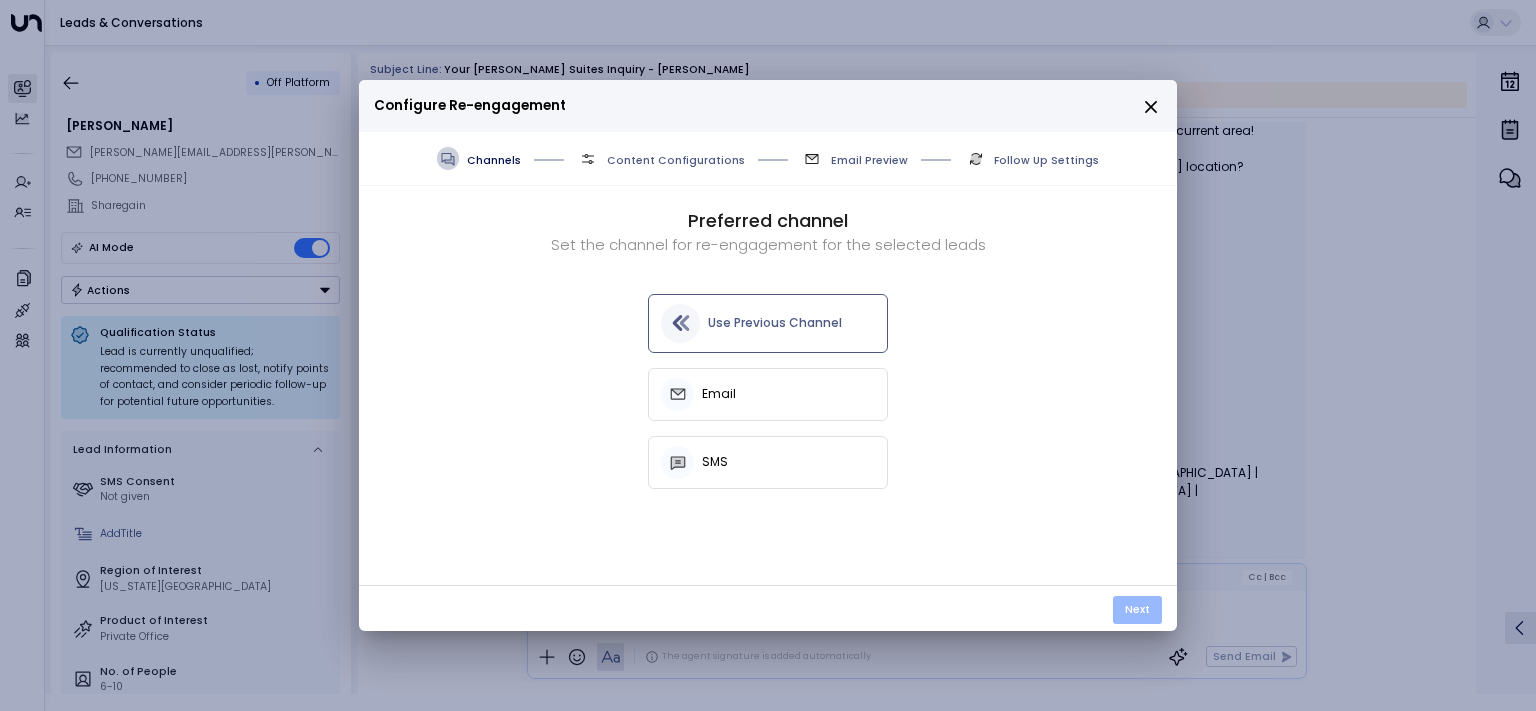 click on "Next" at bounding box center [1137, 610] 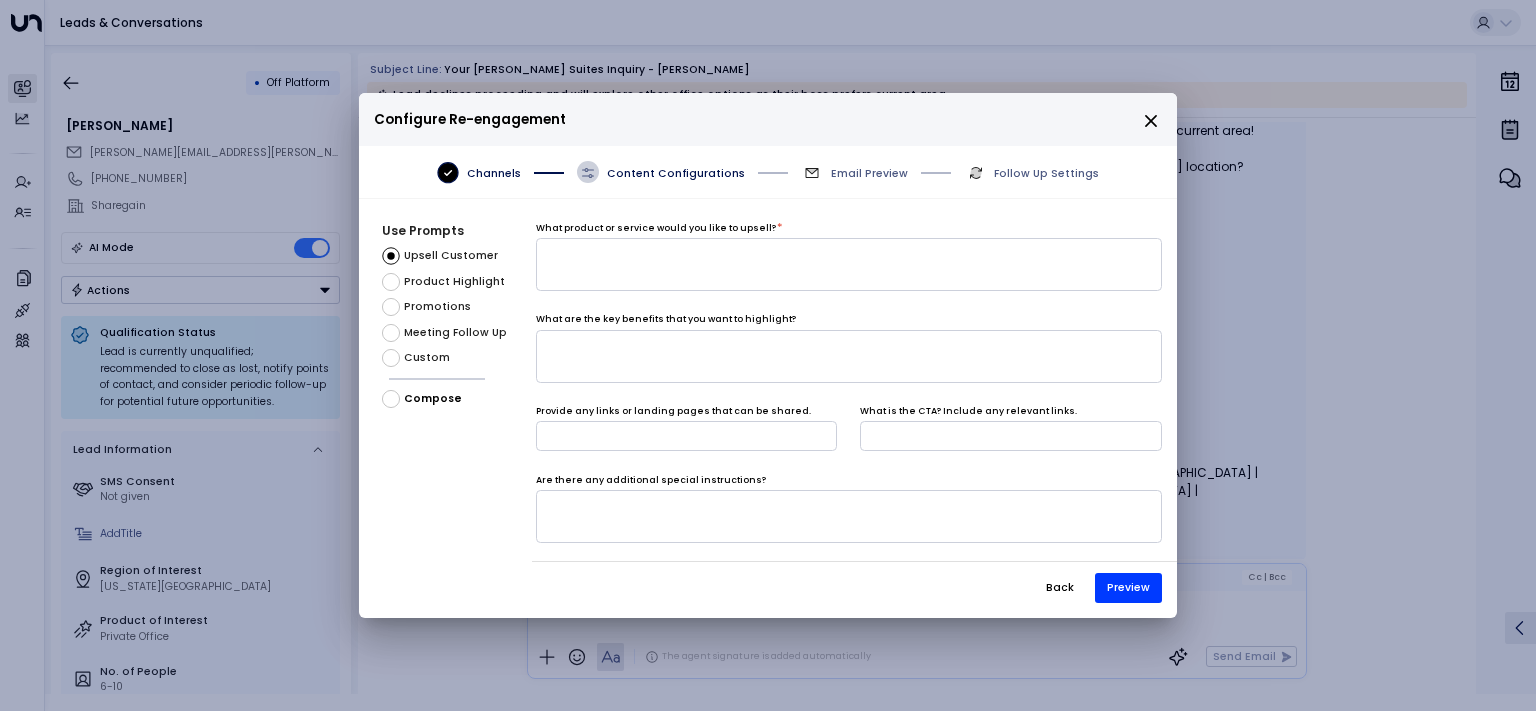click on "Custom" at bounding box center (427, 358) 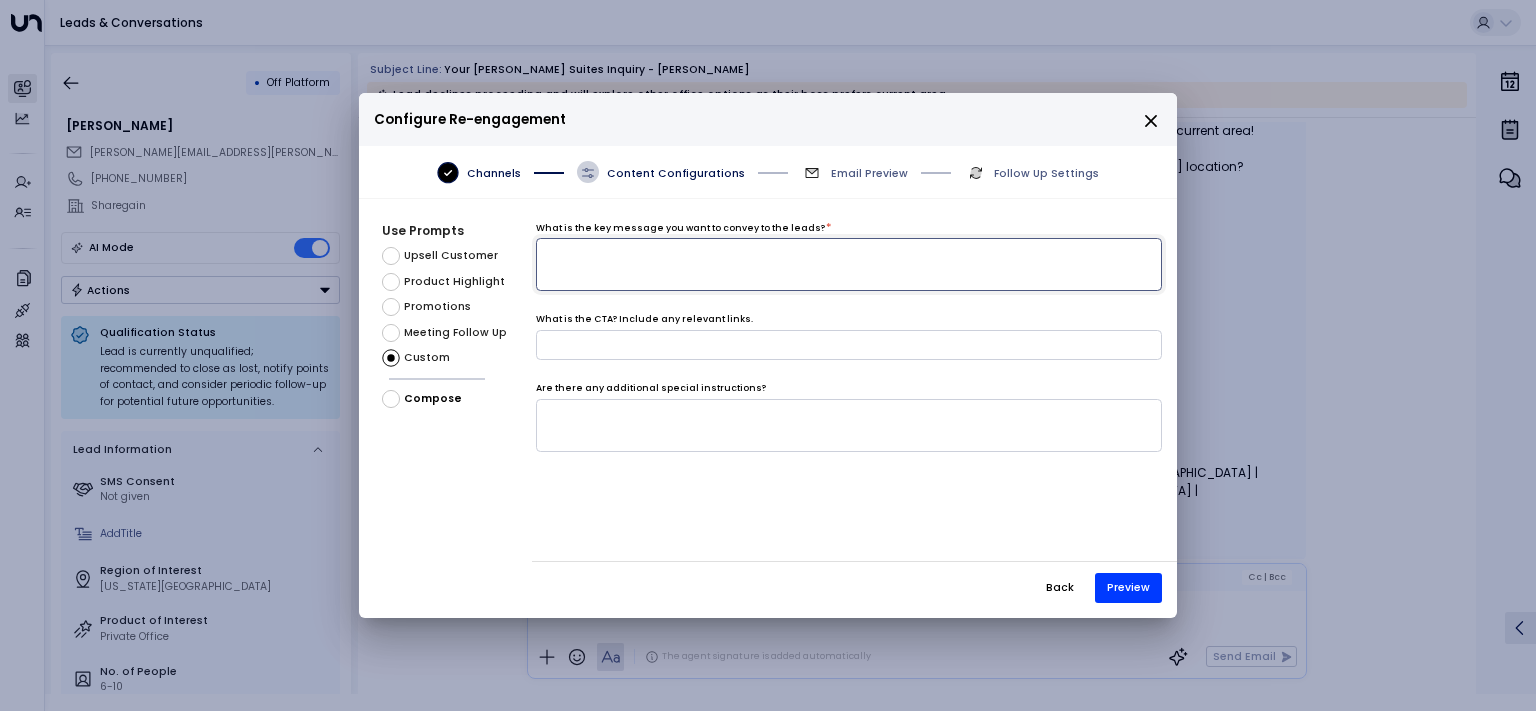 click at bounding box center (849, 264) 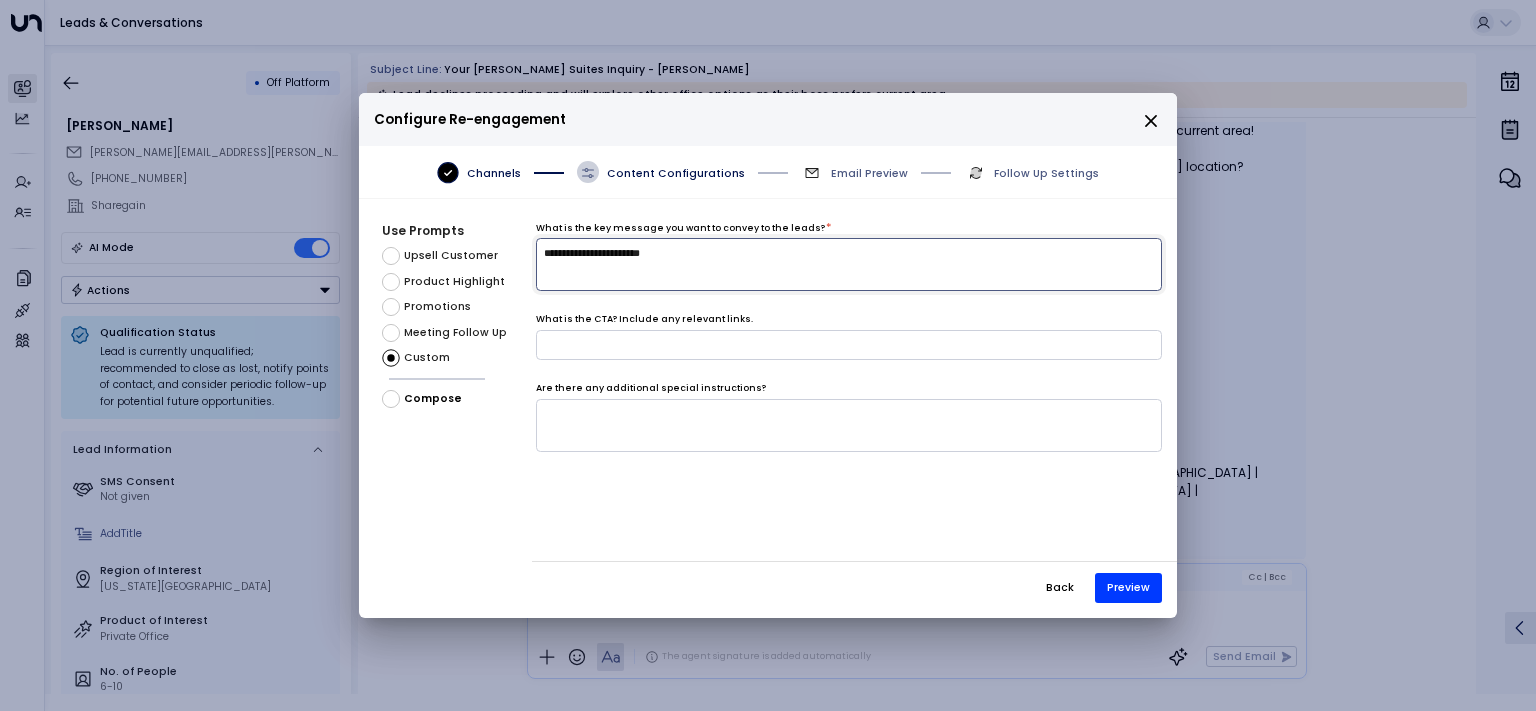 type on "**********" 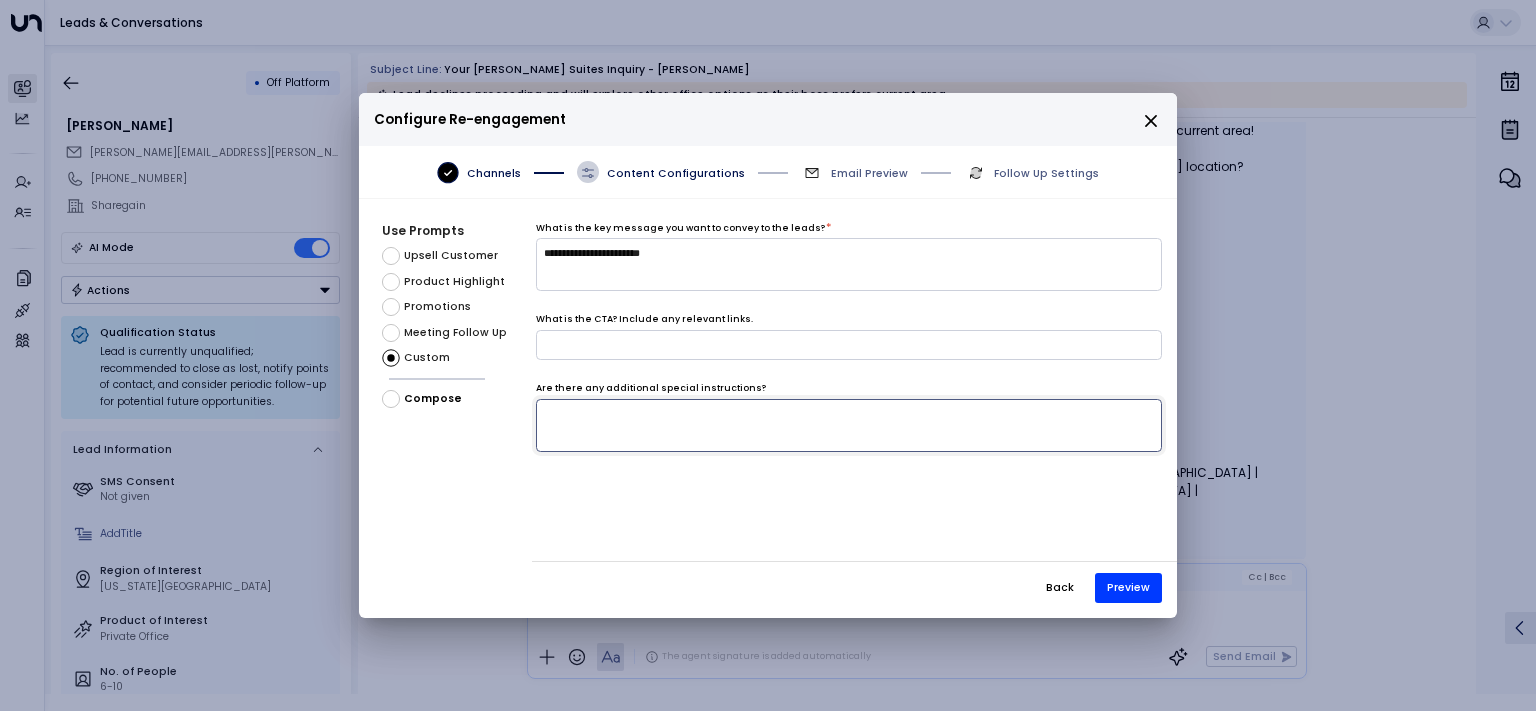click at bounding box center [849, 425] 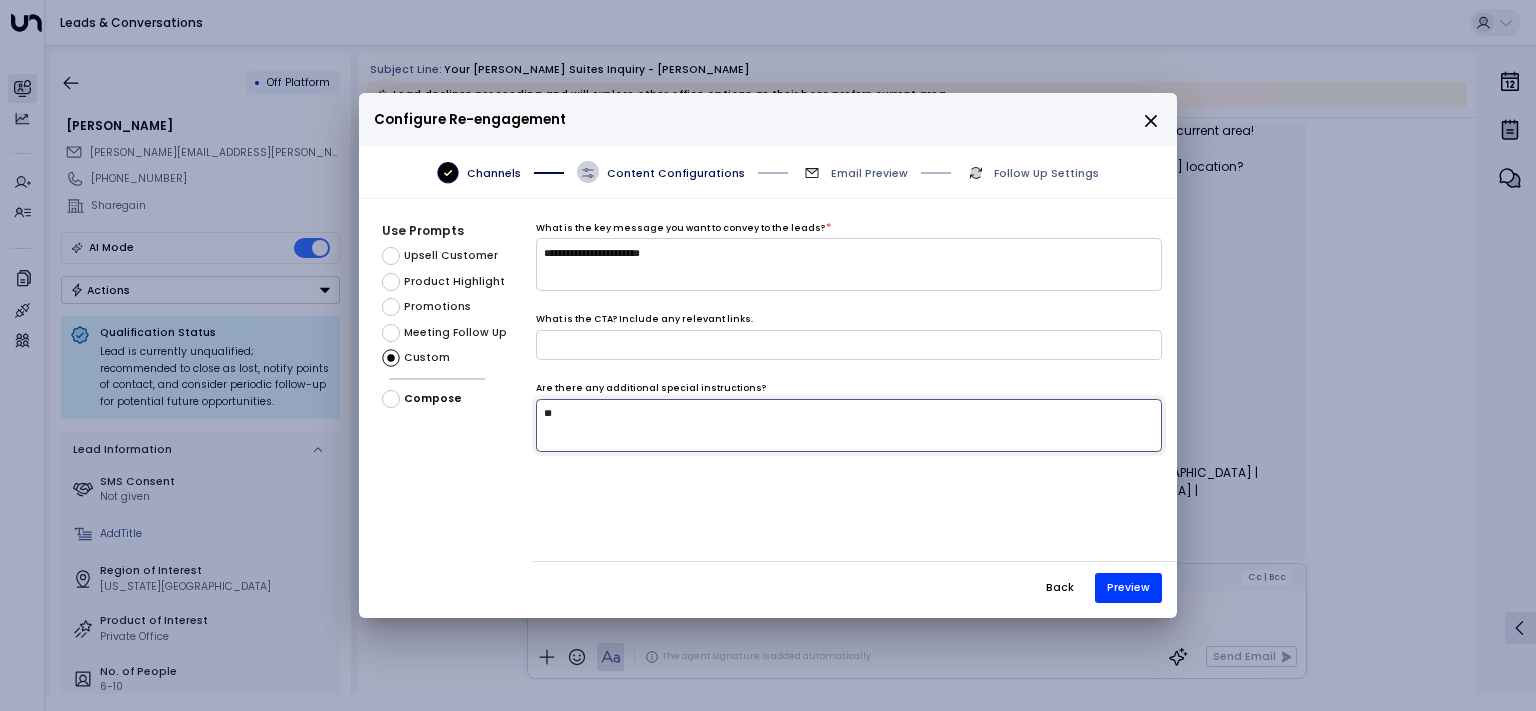 type on "*" 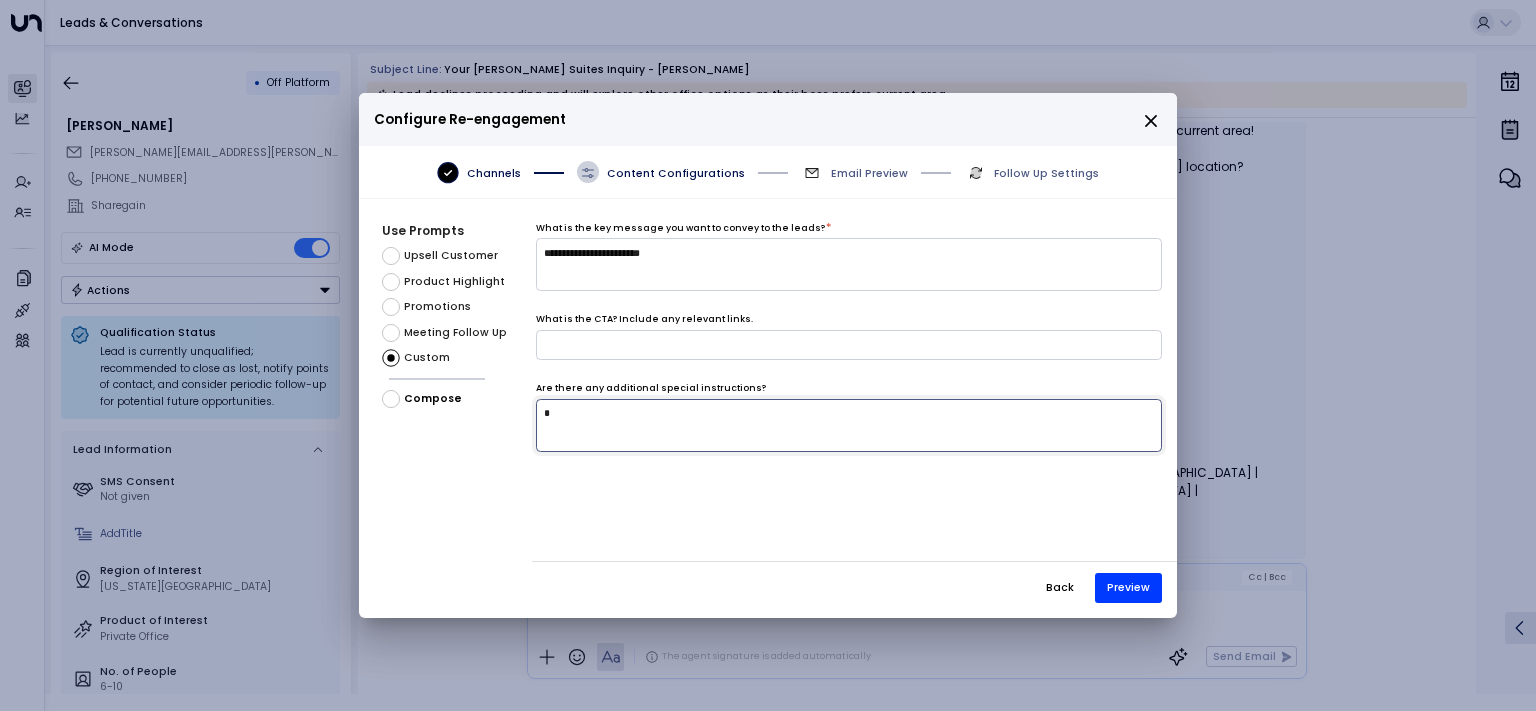 type 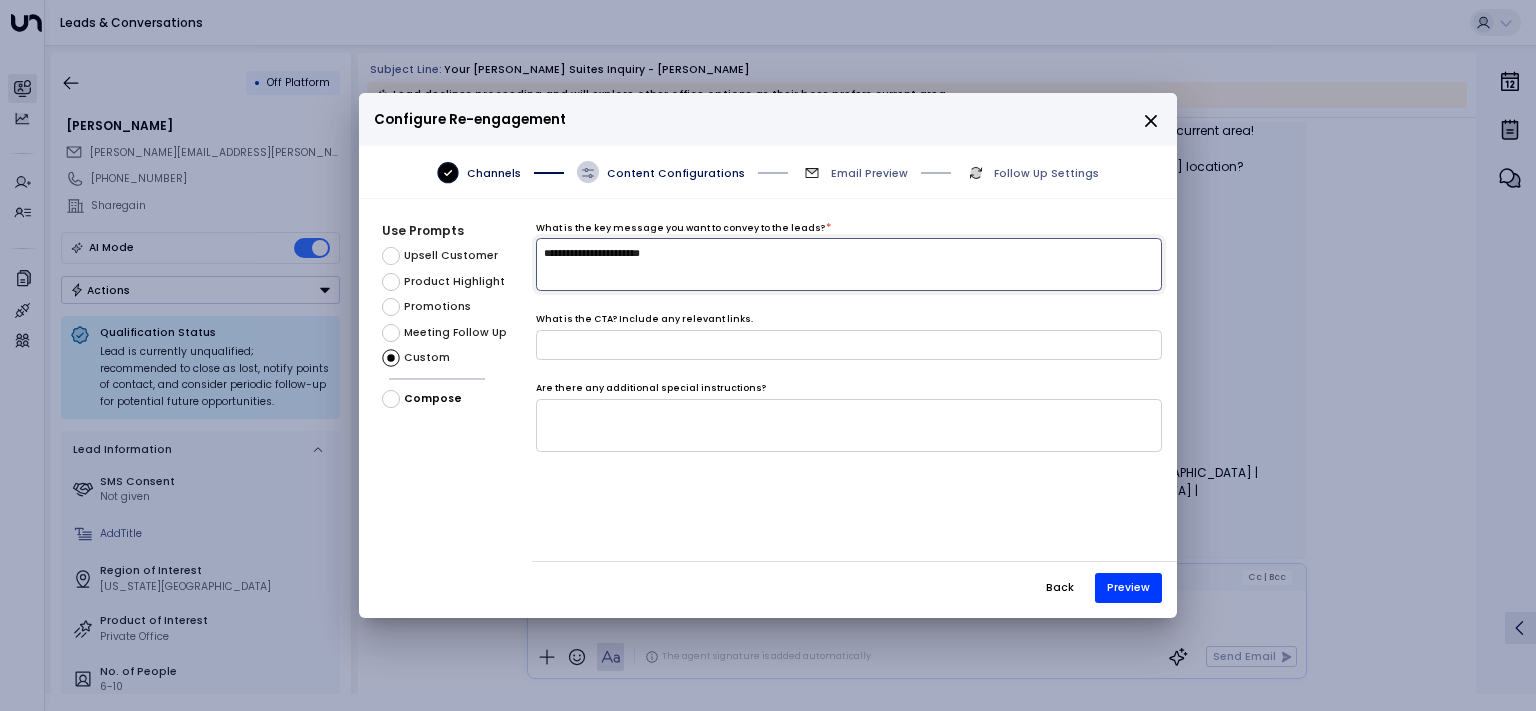 click on "**********" at bounding box center [849, 264] 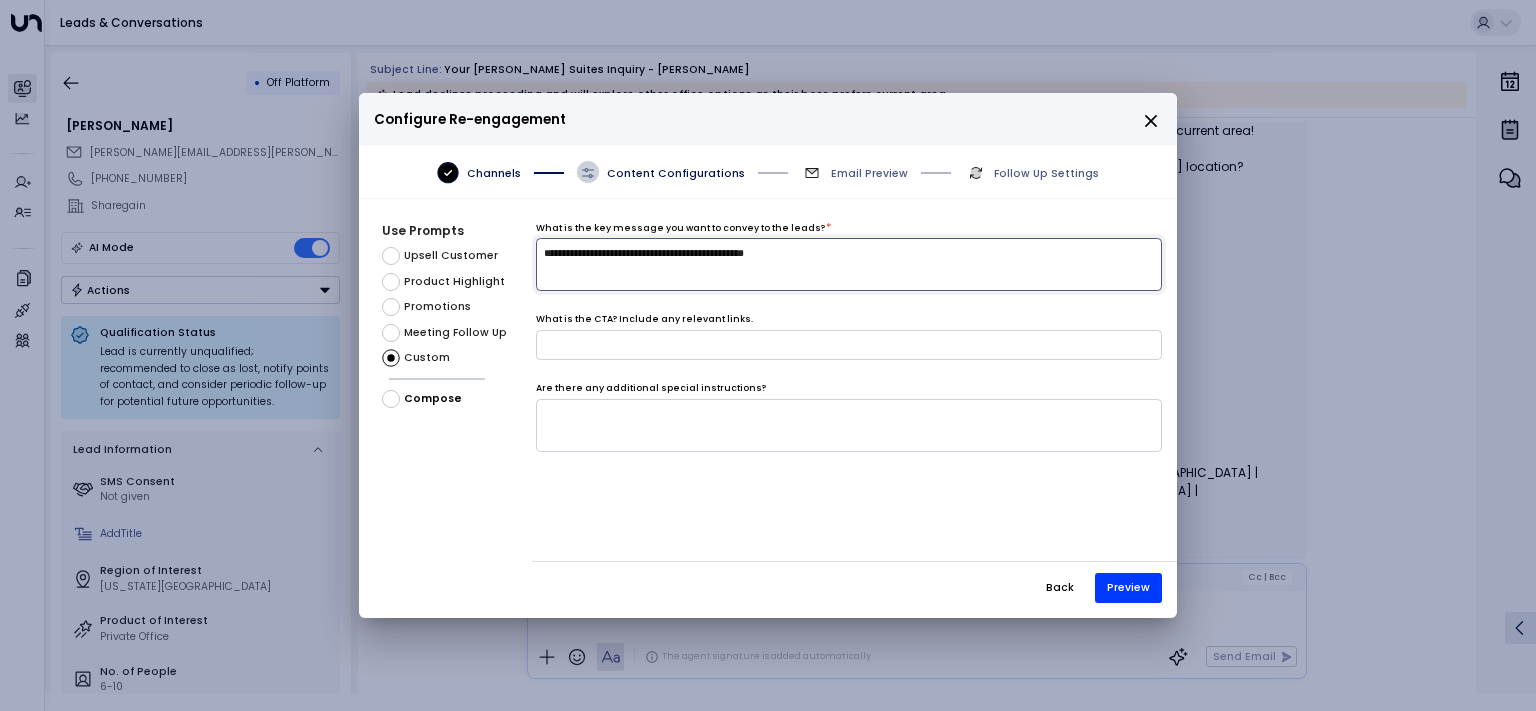 paste on "**********" 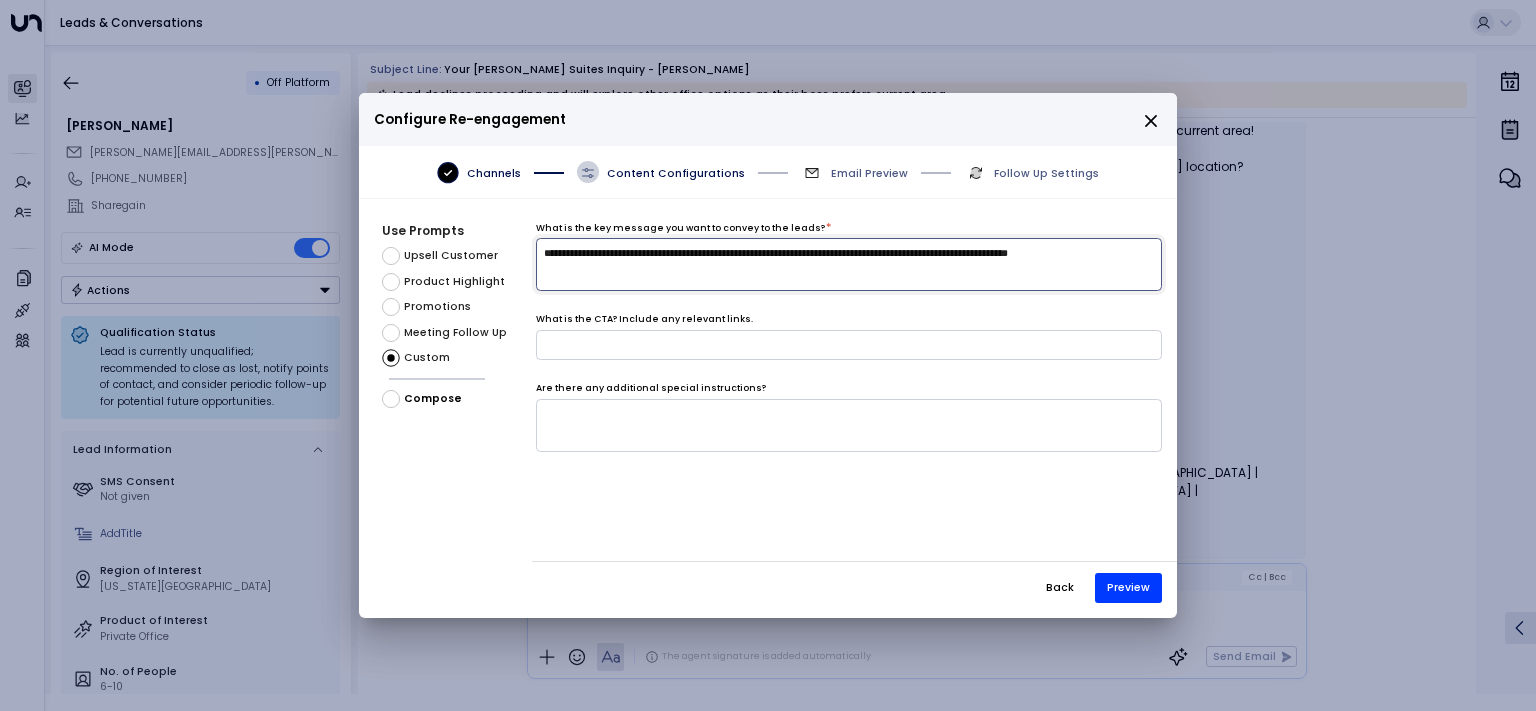 type on "**********" 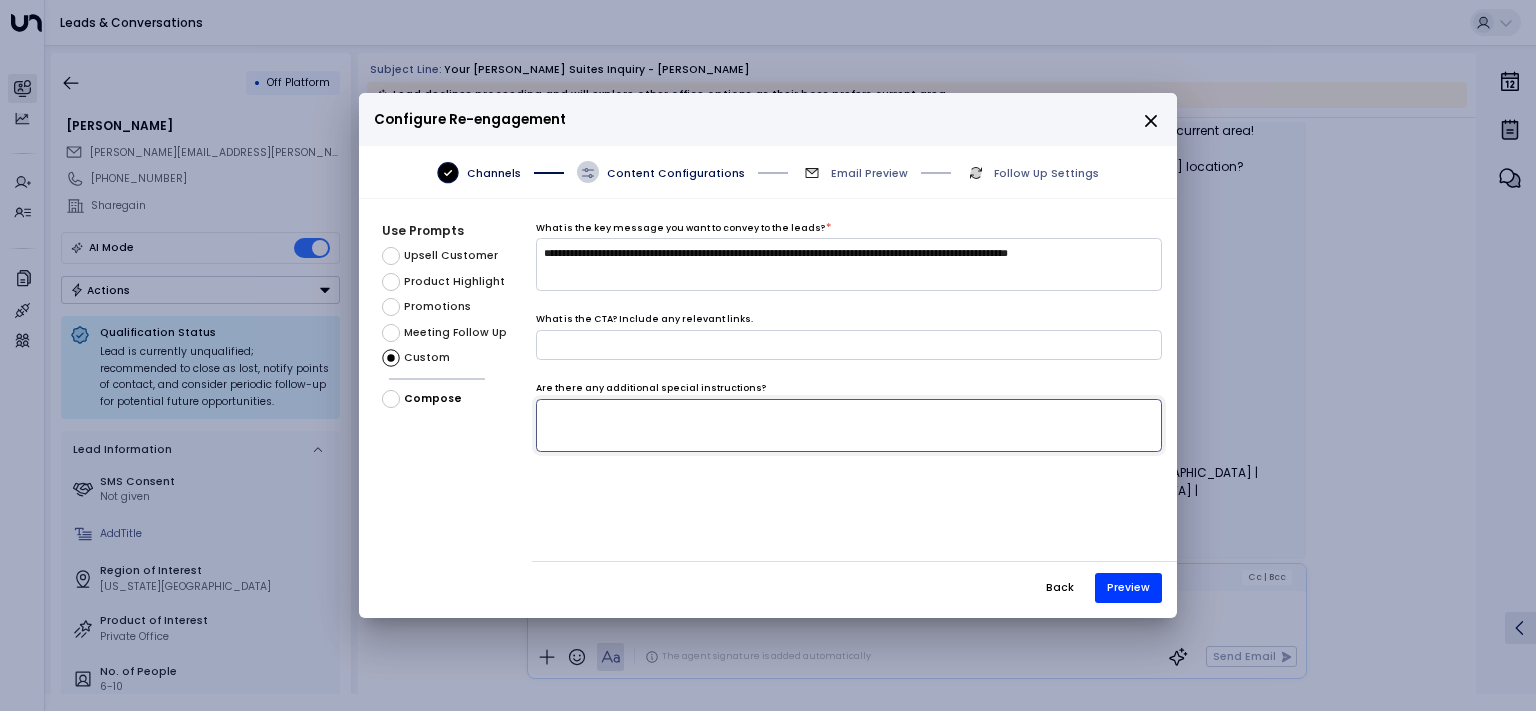 click at bounding box center [849, 425] 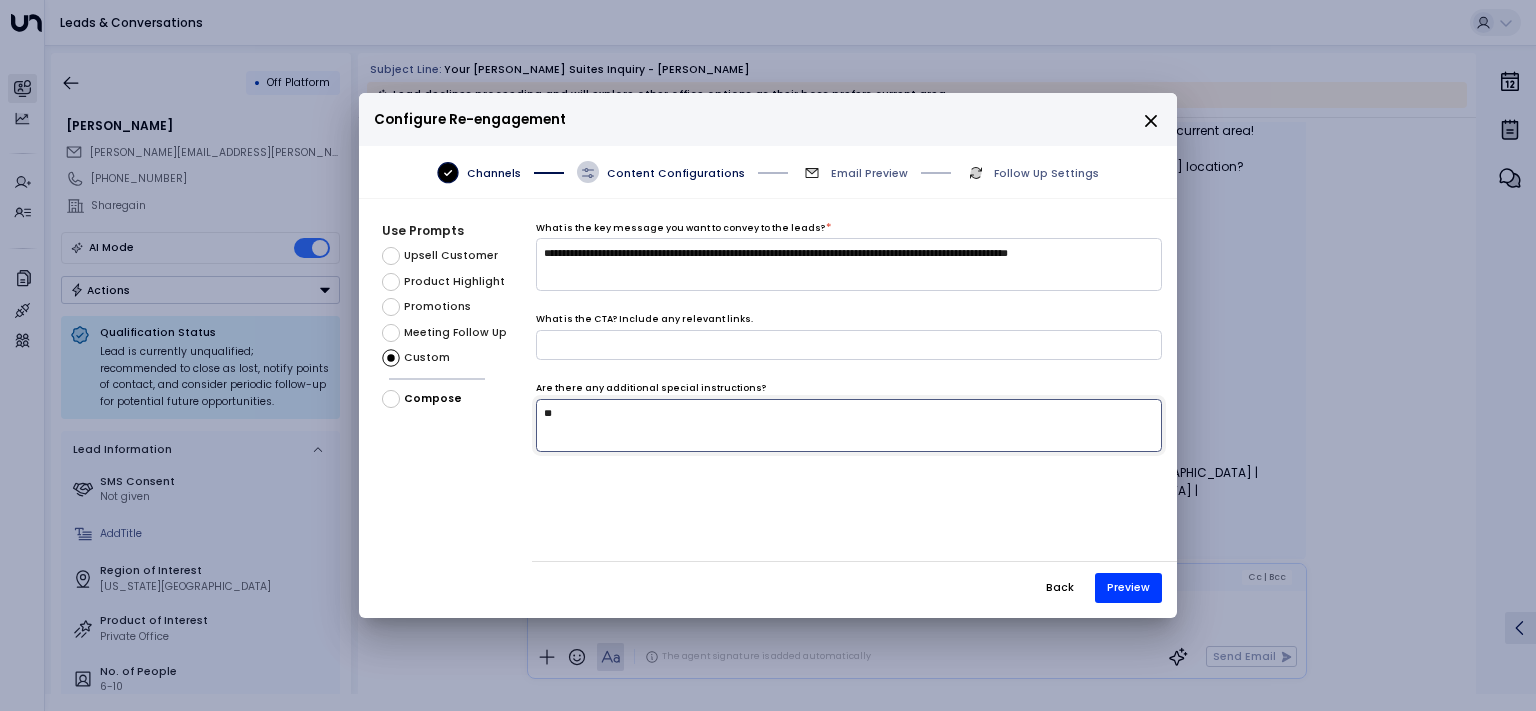 type on "*" 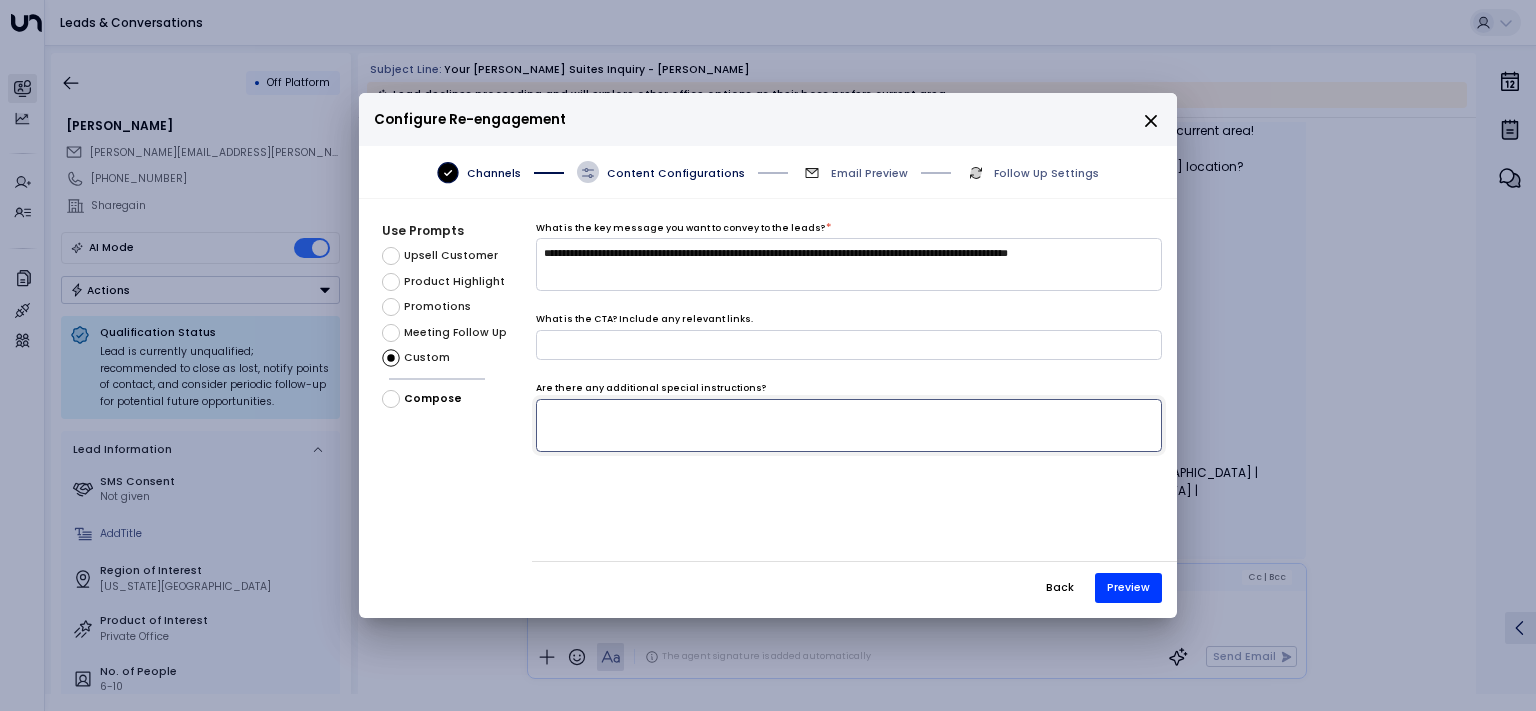 type on "*" 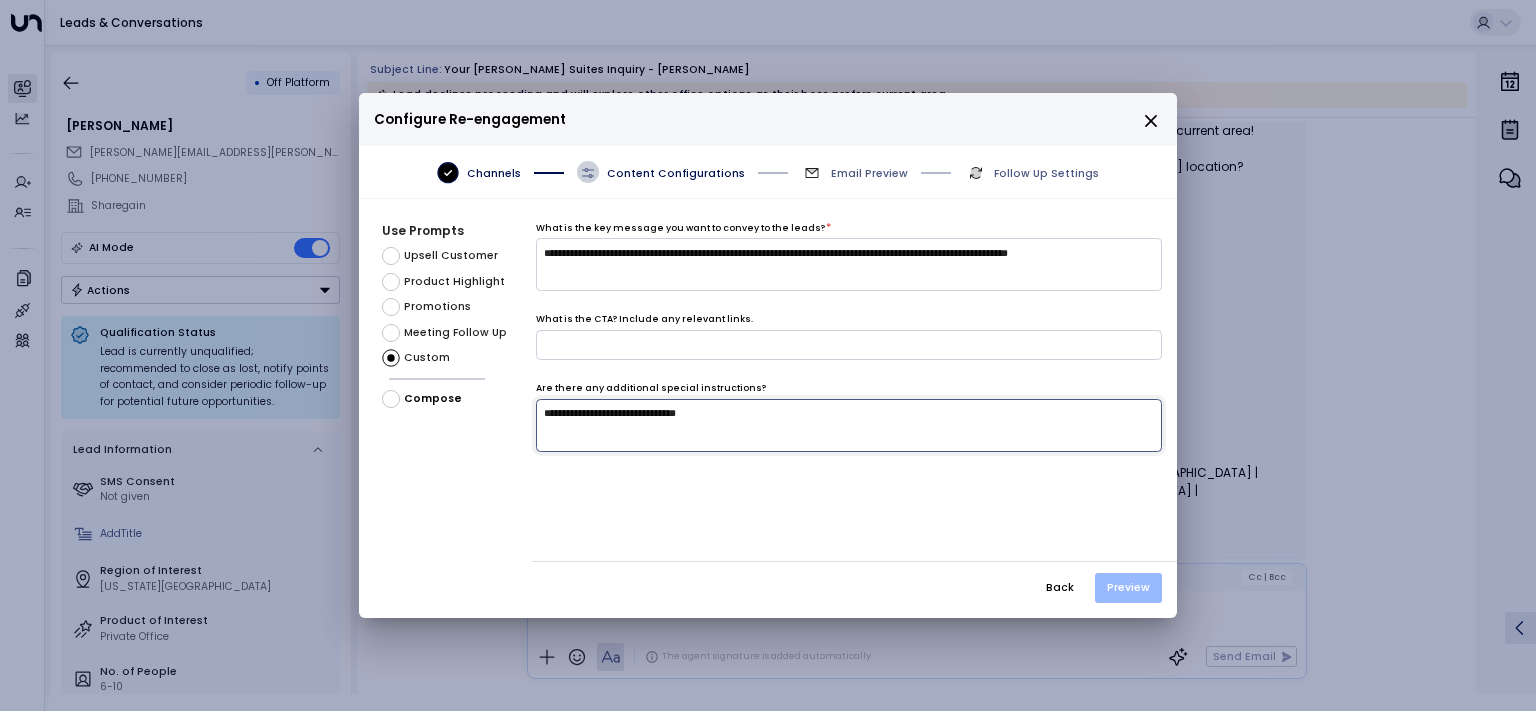 type on "**********" 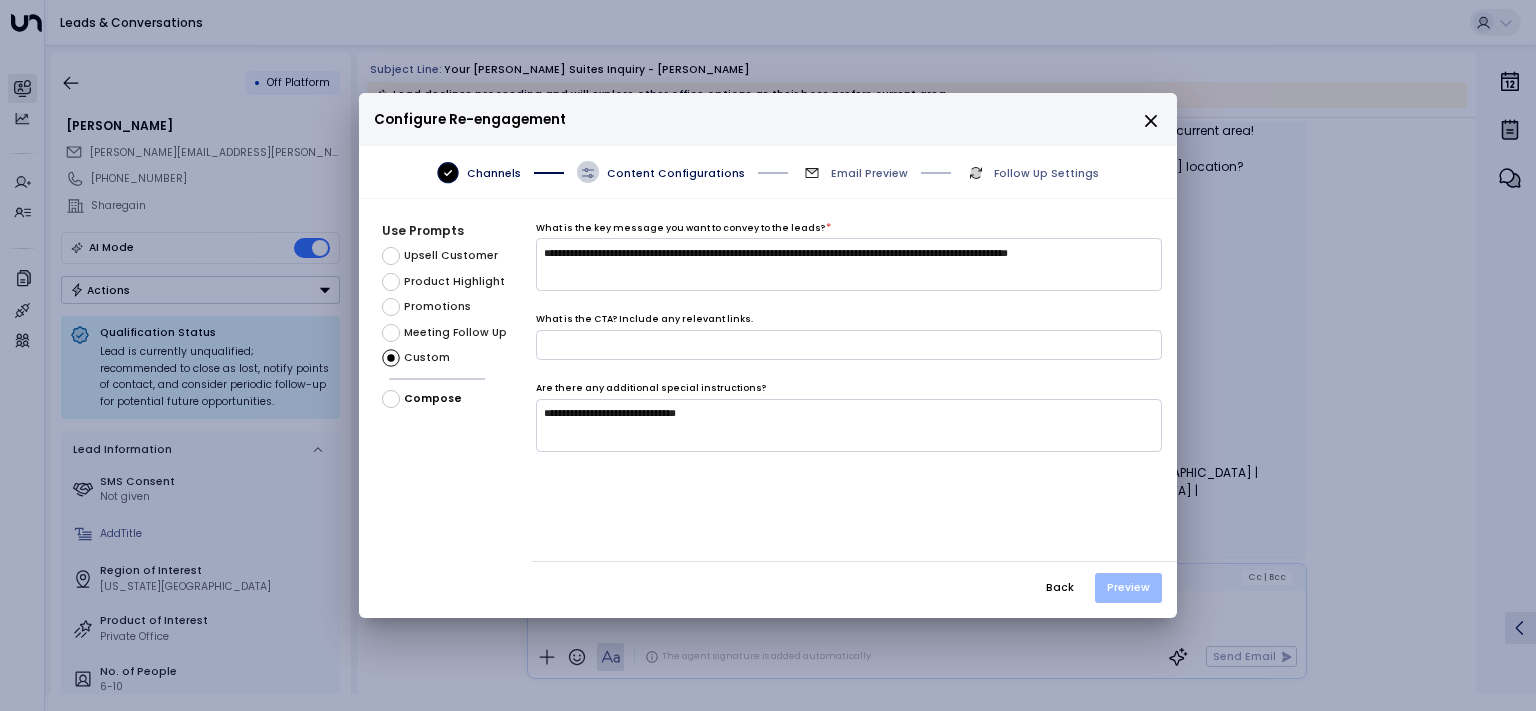 click on "Preview" at bounding box center [1128, 588] 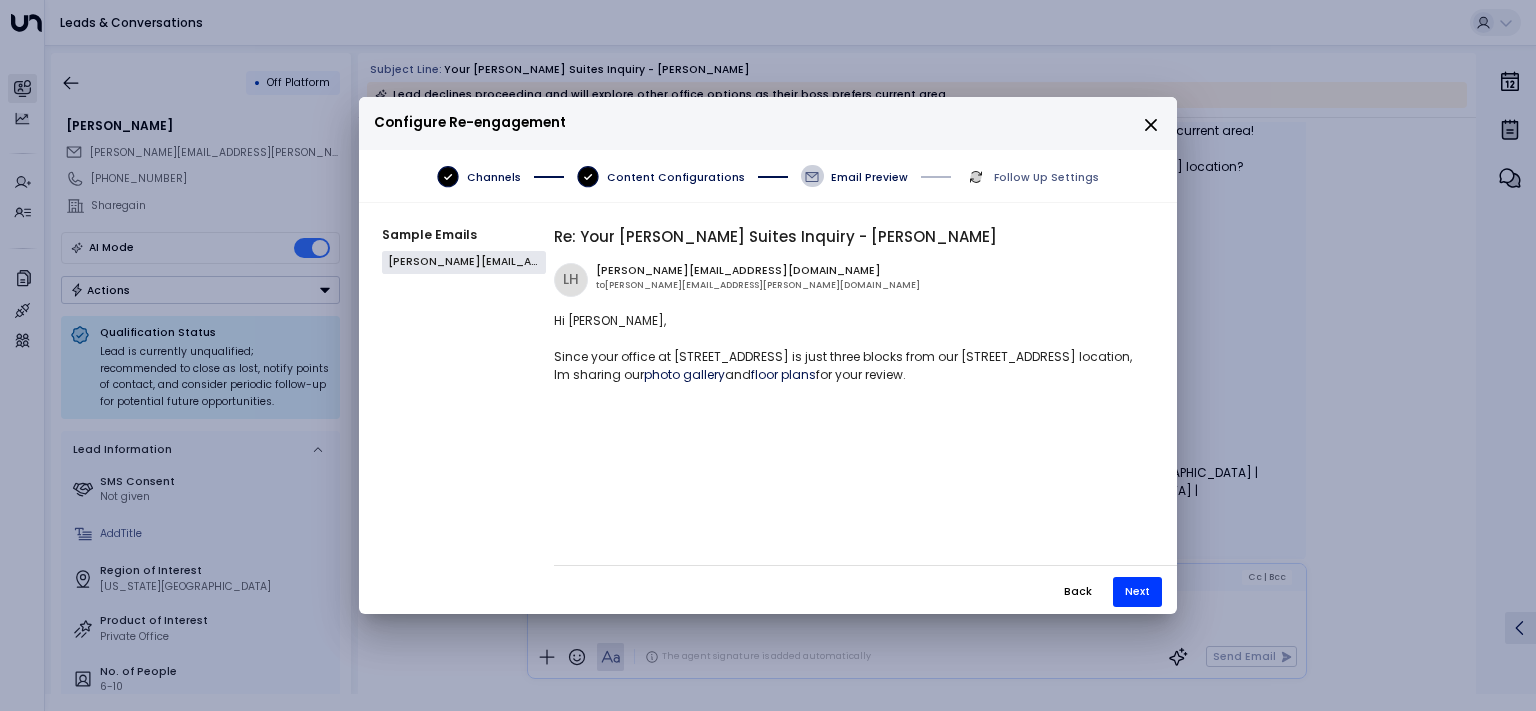 click on "Back" at bounding box center [1078, 592] 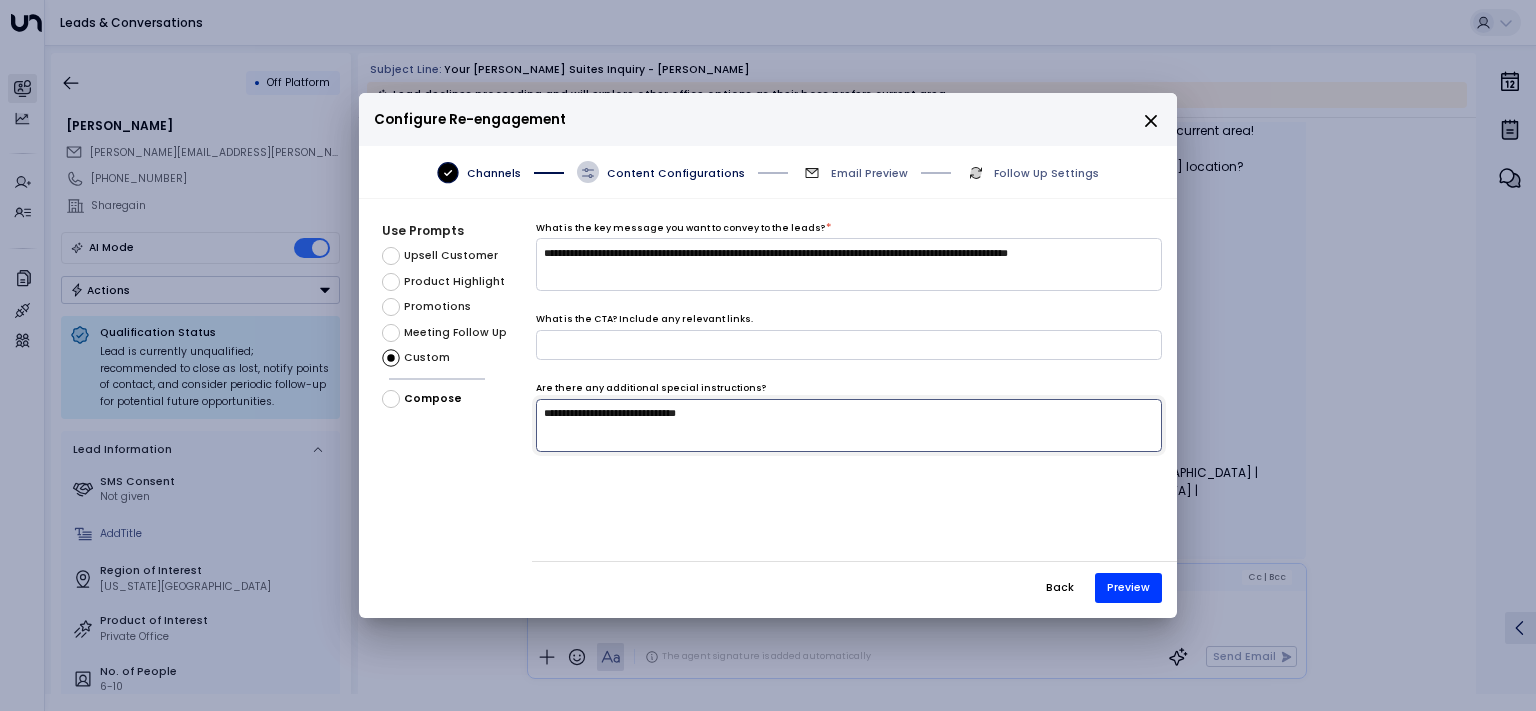 click on "**********" at bounding box center (849, 425) 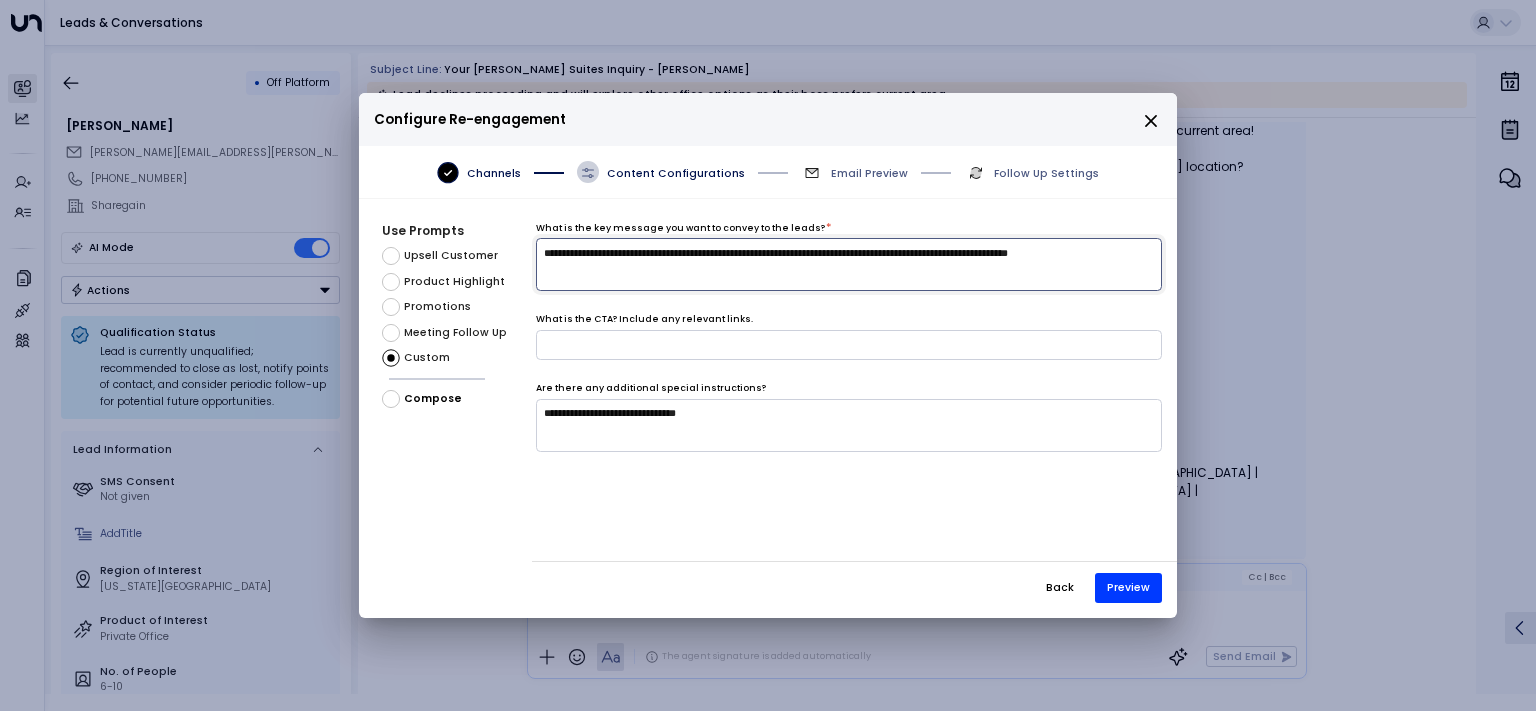 click on "**********" at bounding box center (849, 264) 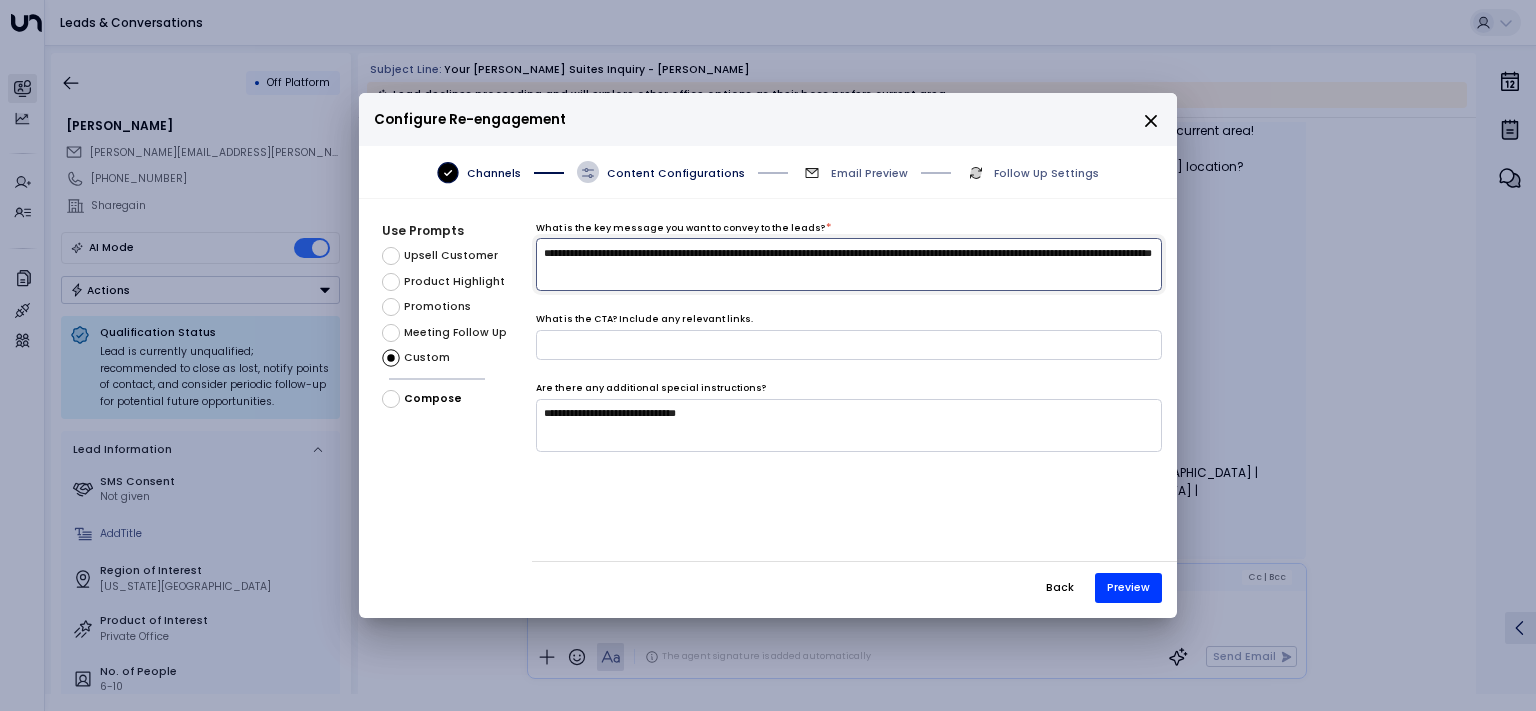 type on "**********" 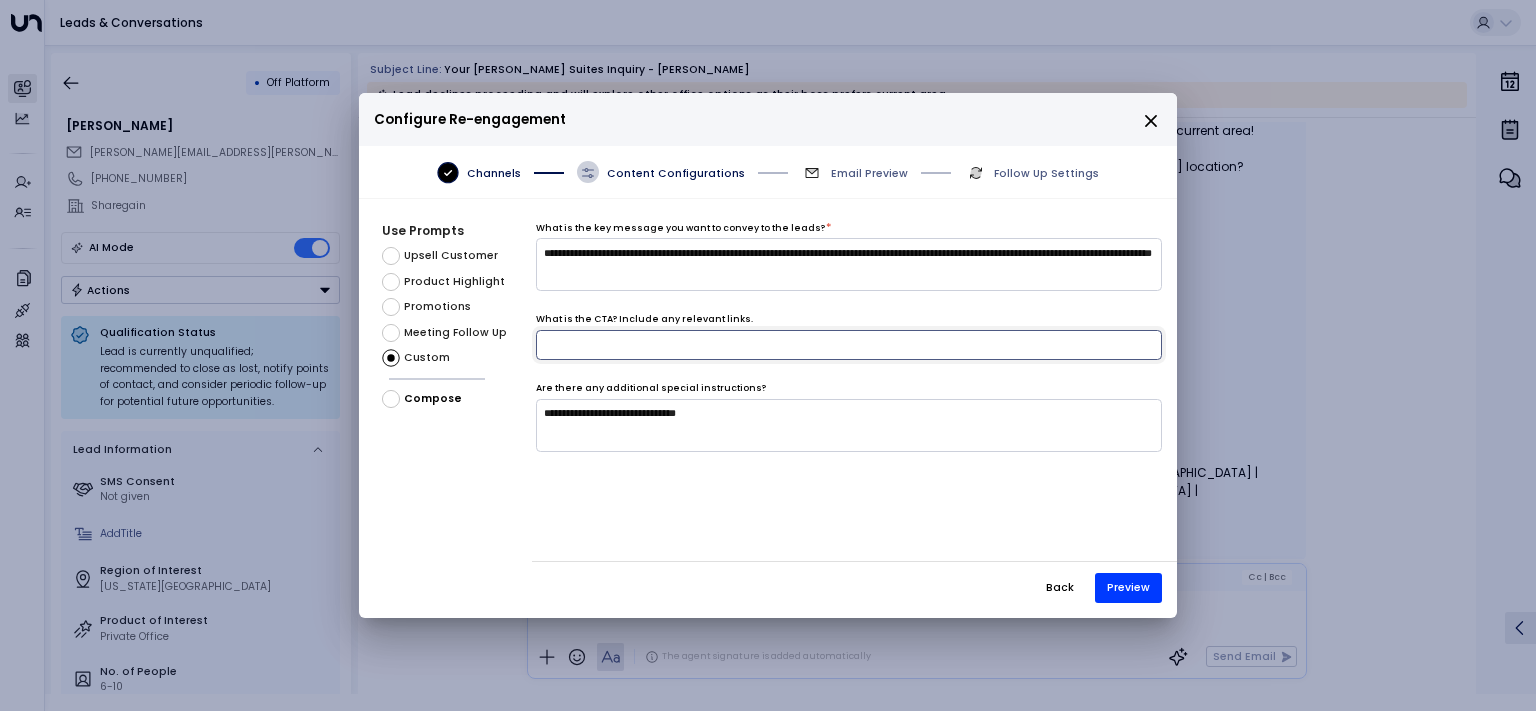 click at bounding box center (849, 345) 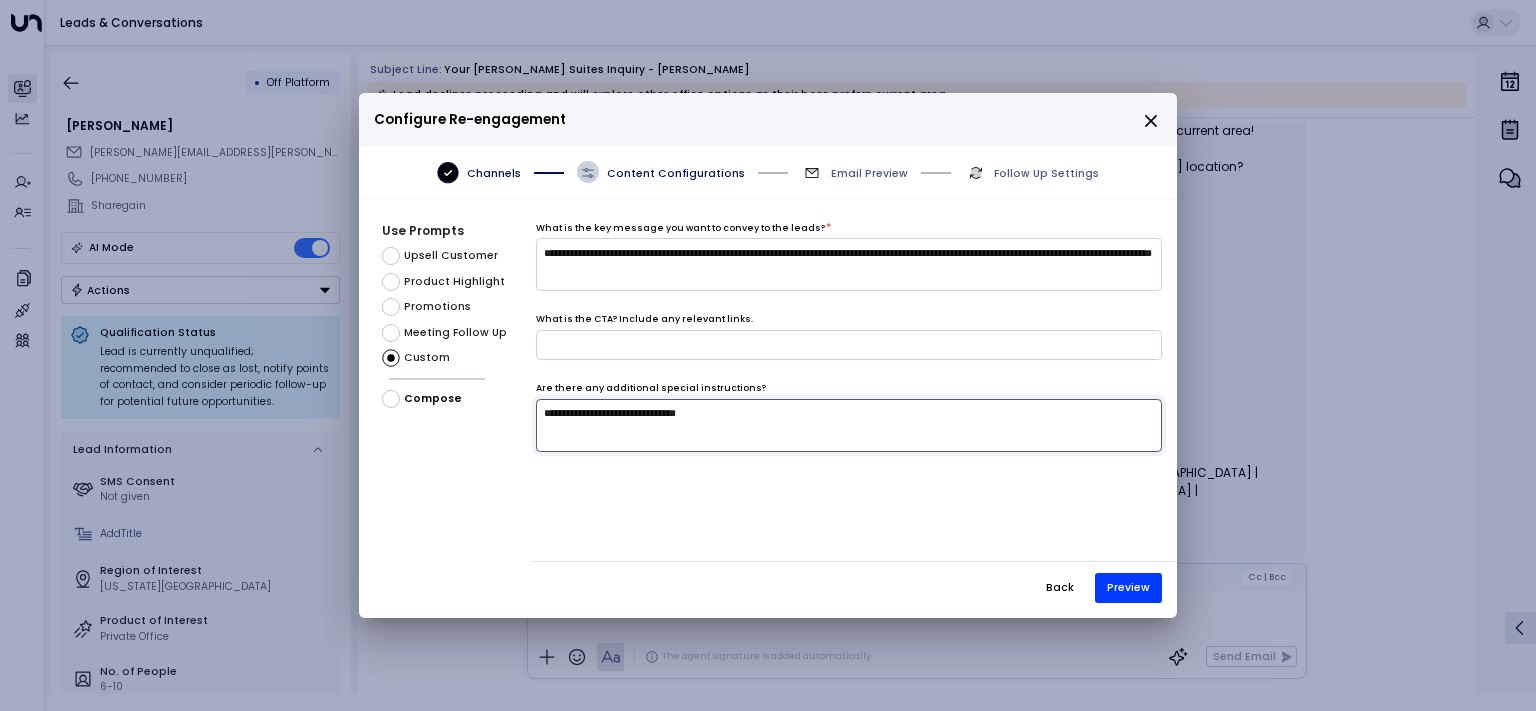 click on "**********" at bounding box center (849, 425) 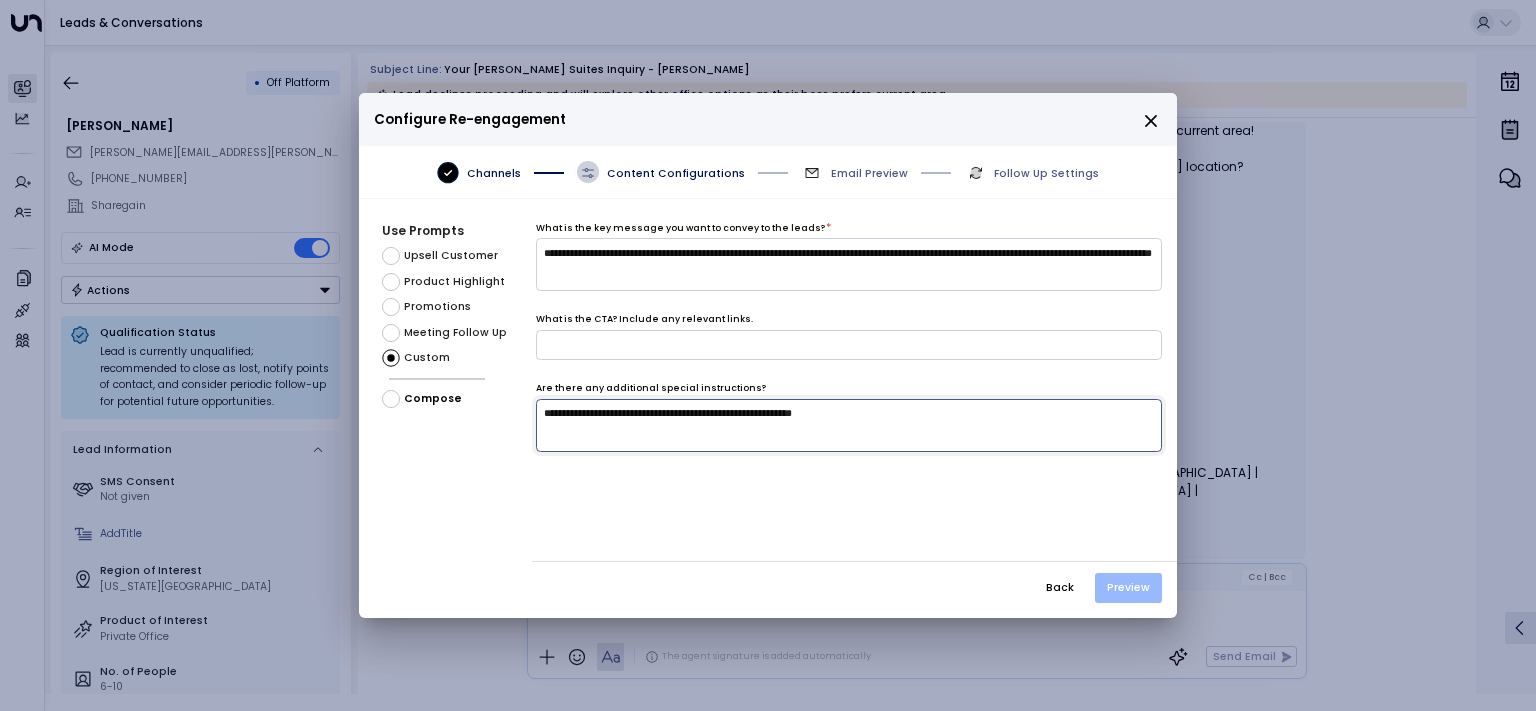 type on "**********" 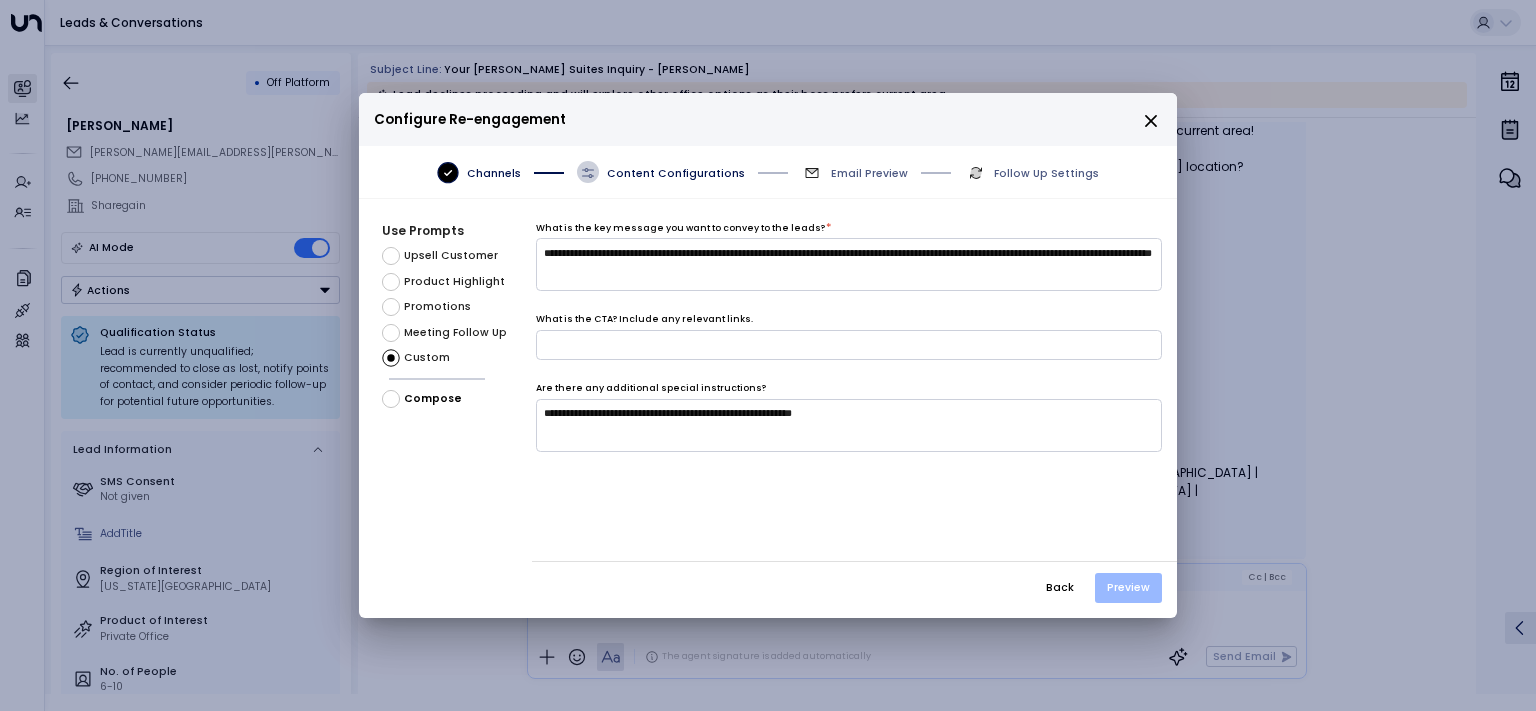 click on "Preview" at bounding box center (1128, 588) 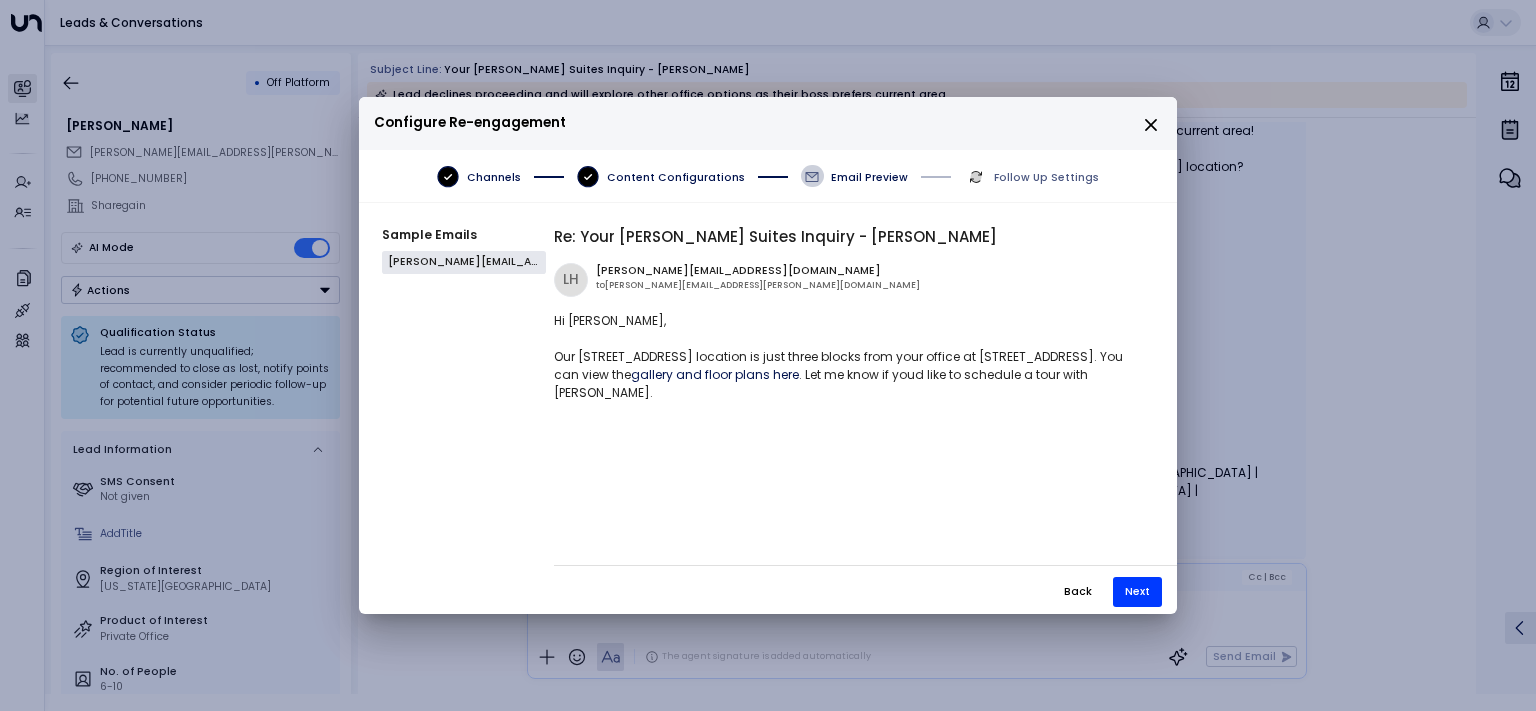 click on "Back" at bounding box center [1078, 592] 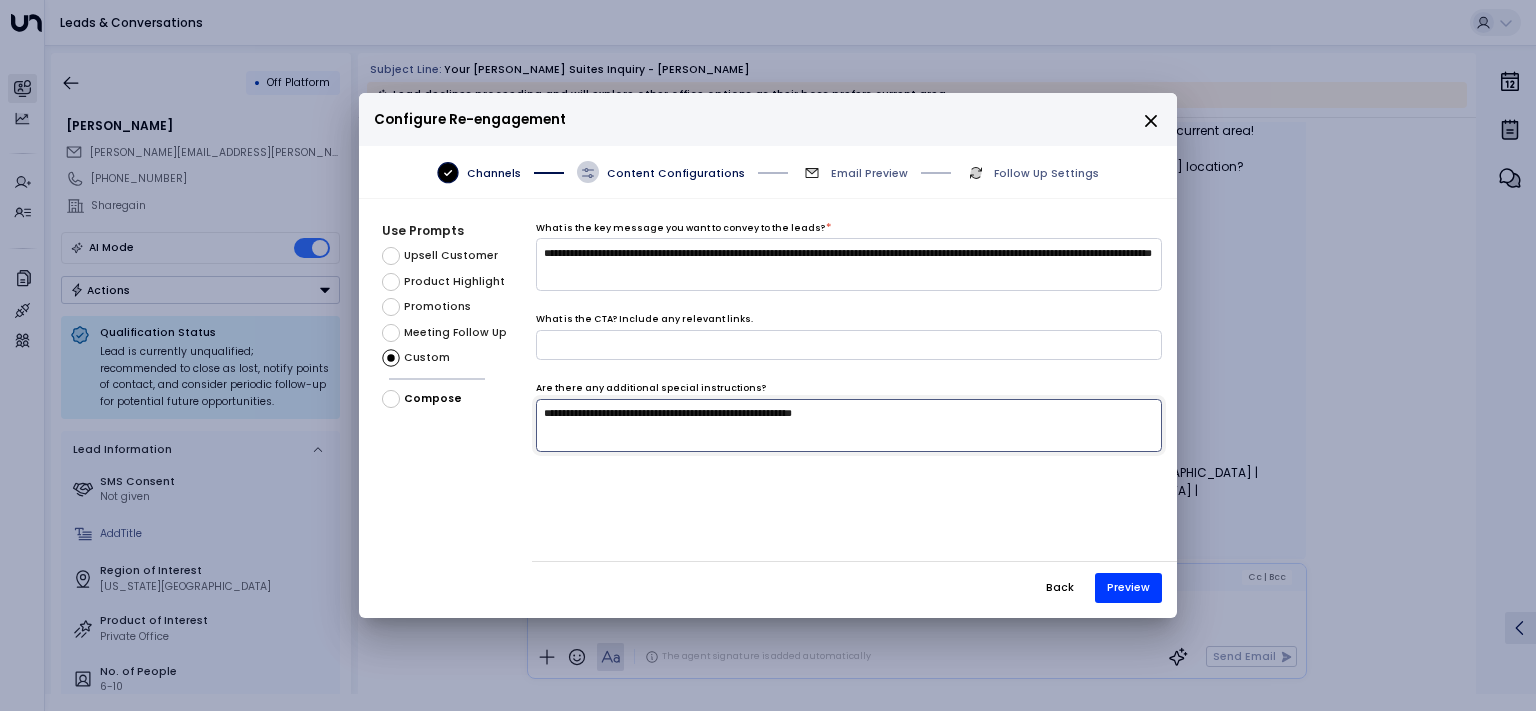 drag, startPoint x: 864, startPoint y: 417, endPoint x: 889, endPoint y: 414, distance: 25.179358 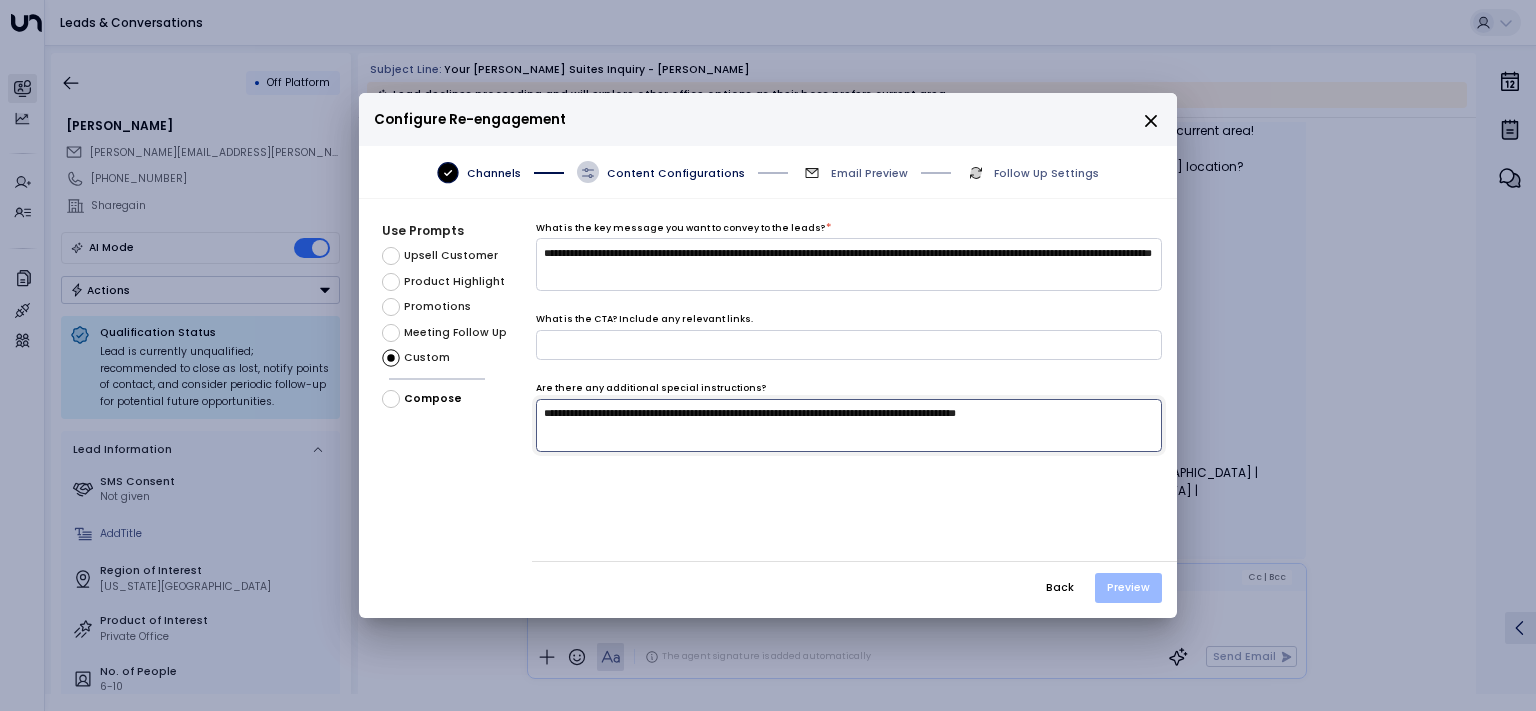 type on "**********" 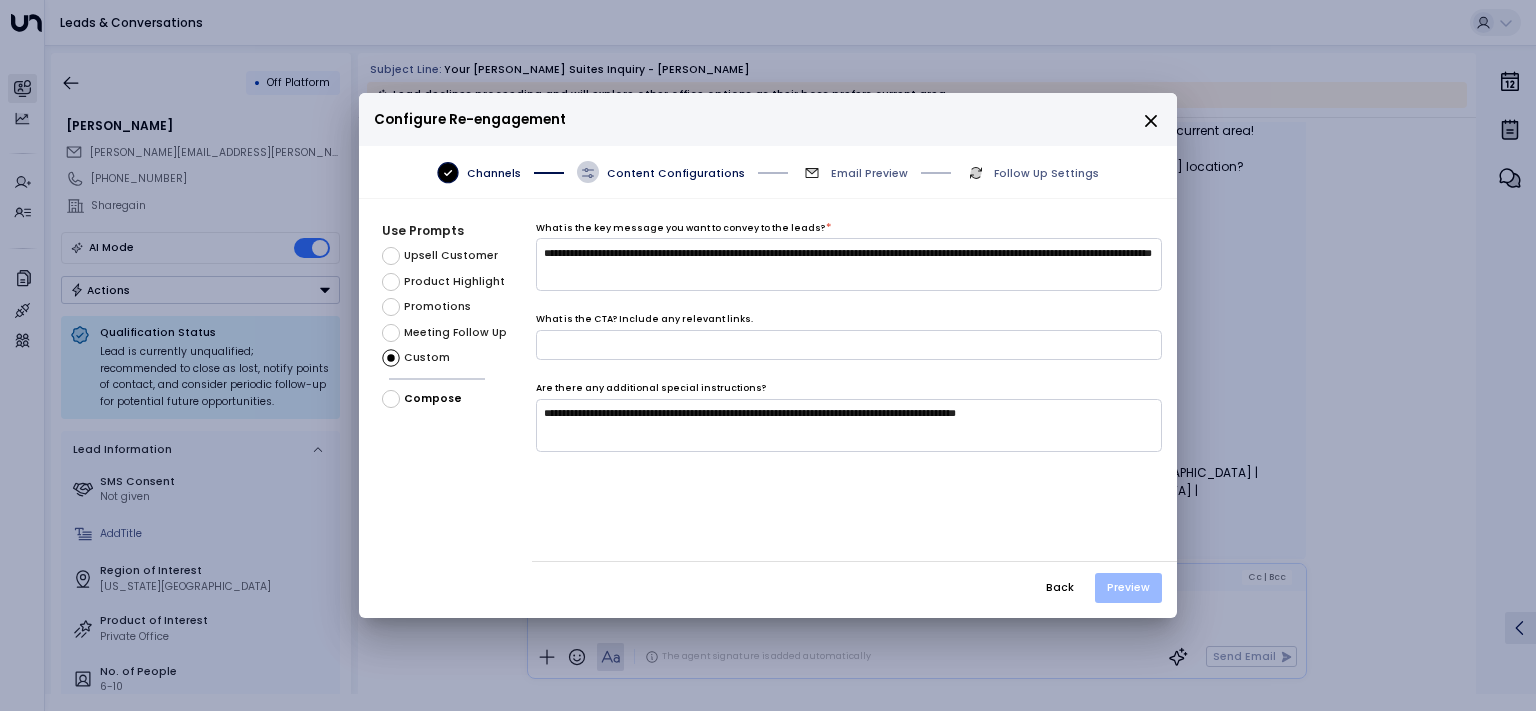 click on "Preview" at bounding box center [1128, 588] 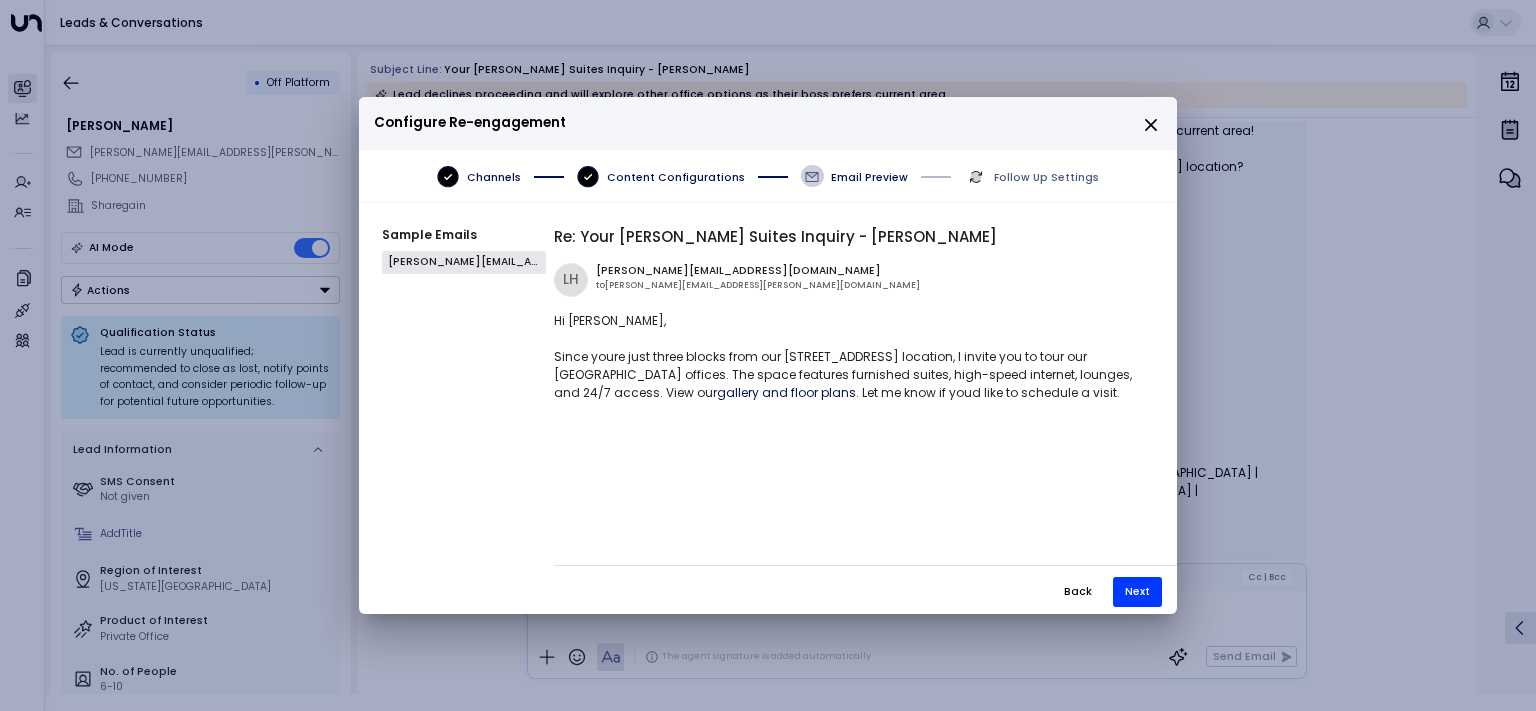 drag, startPoint x: 1077, startPoint y: 431, endPoint x: 668, endPoint y: 459, distance: 409.9573 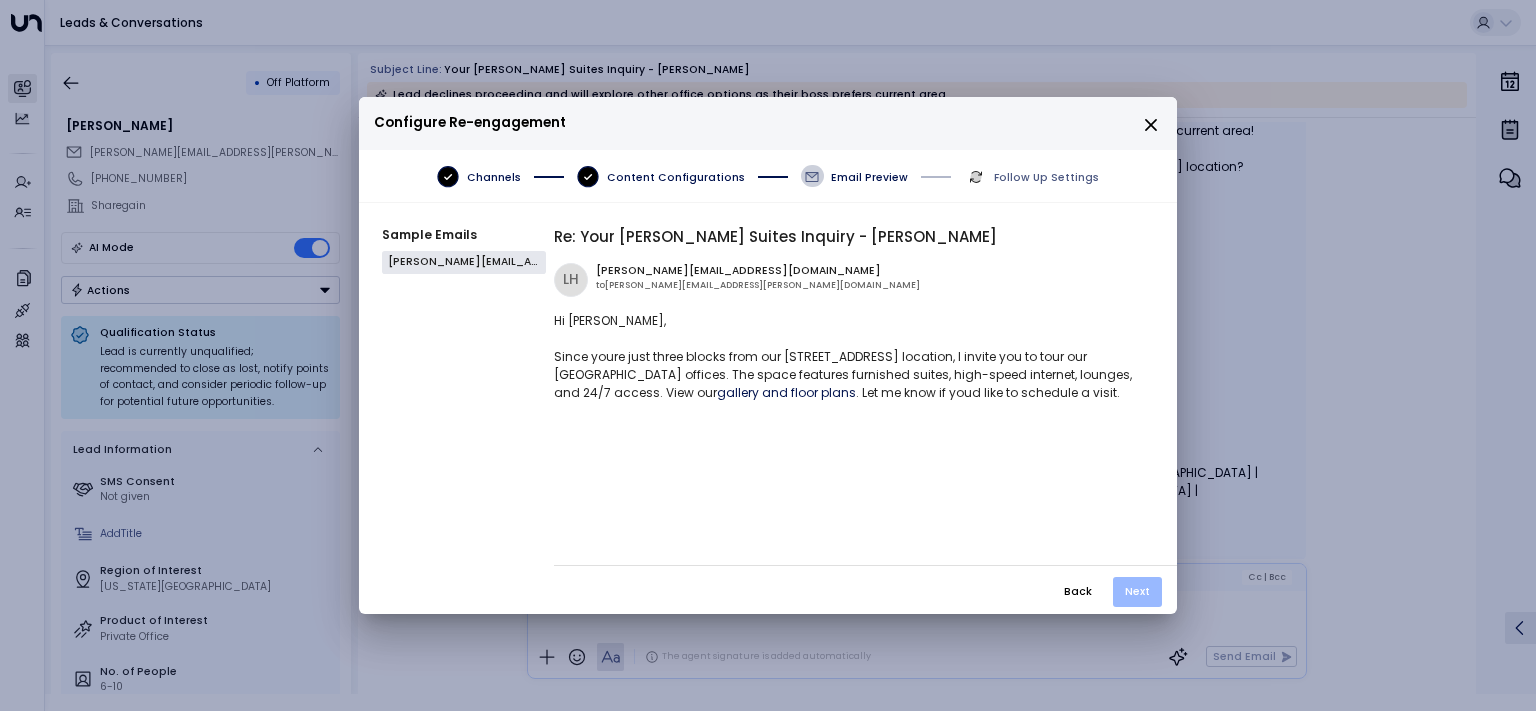 click on "Next" at bounding box center (1137, 592) 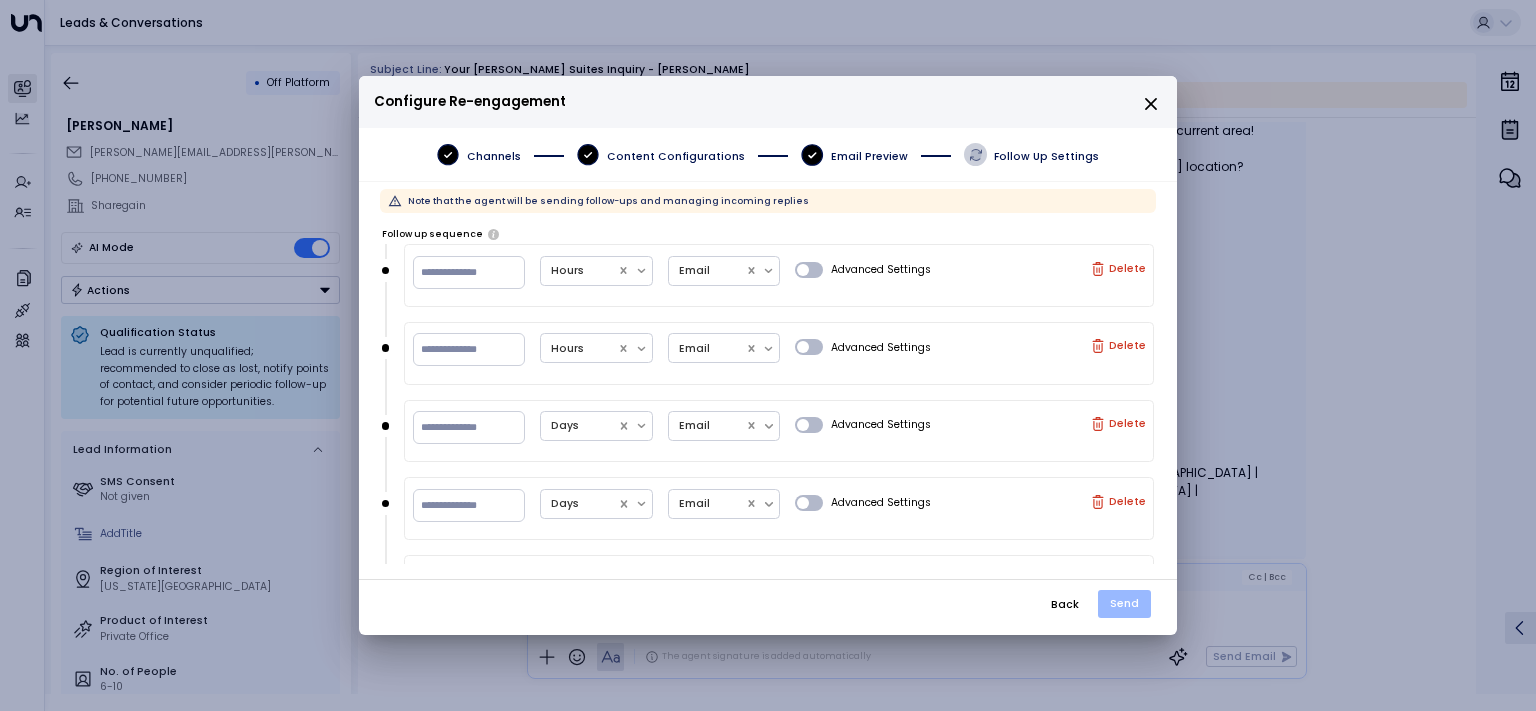 click on "Send" at bounding box center (1124, 604) 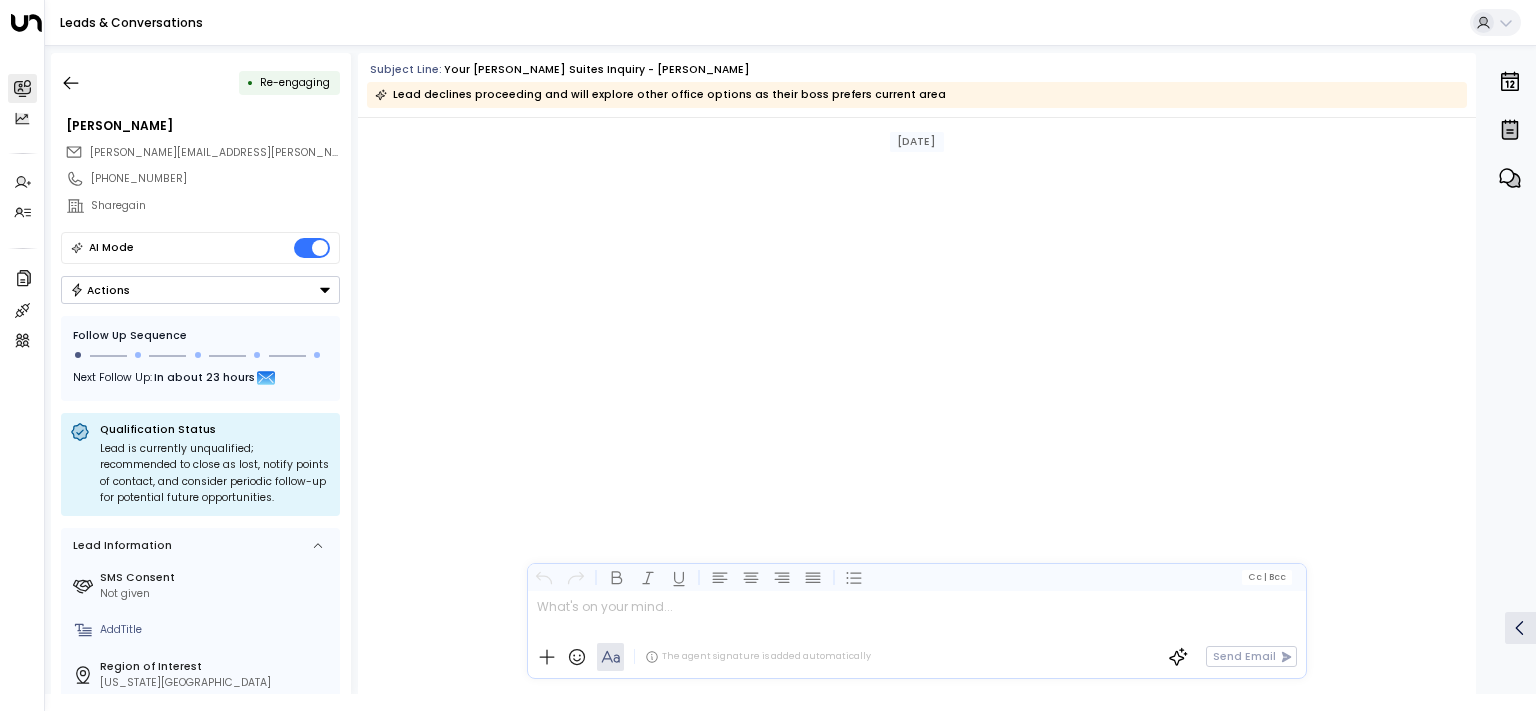 scroll, scrollTop: 53565, scrollLeft: 0, axis: vertical 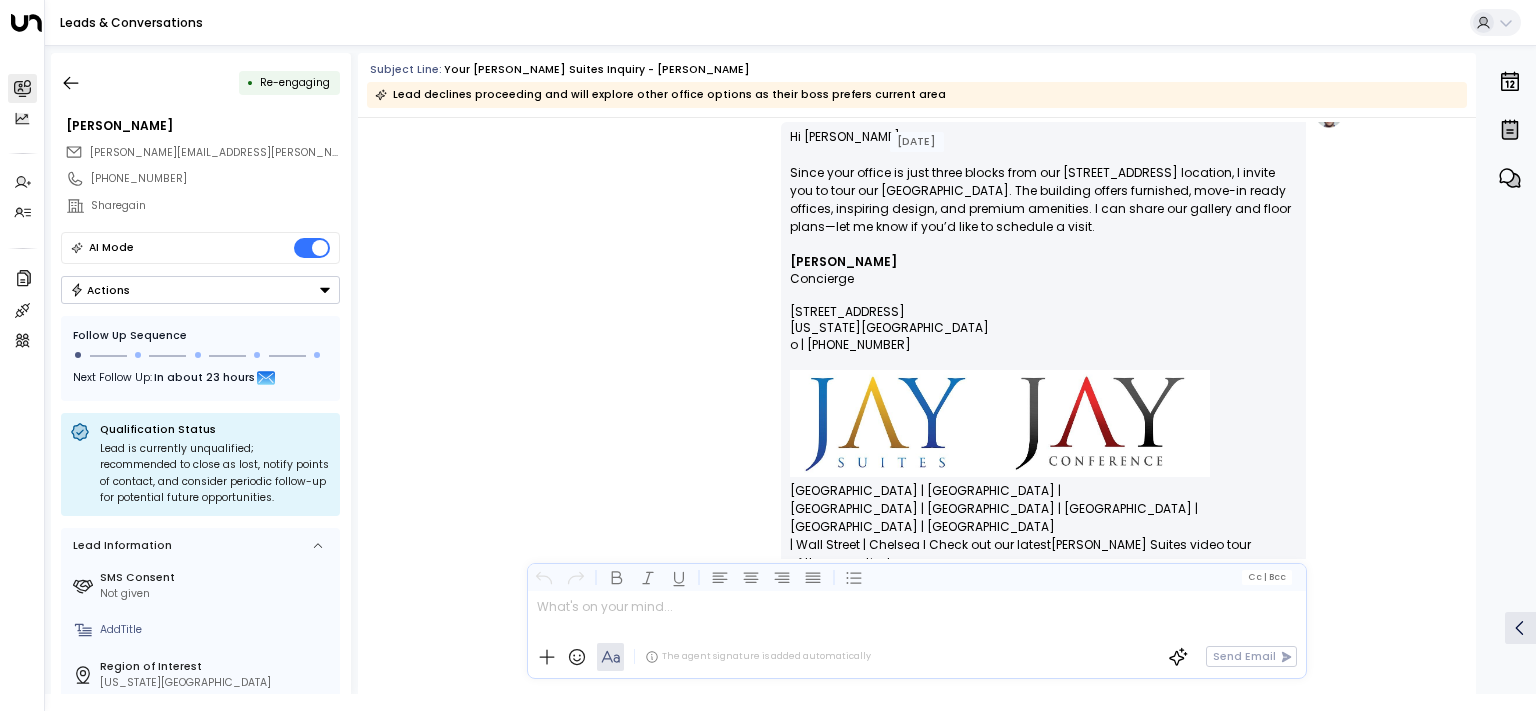 click on "• Re-engaging [PERSON_NAME] [PERSON_NAME][EMAIL_ADDRESS][PERSON_NAME][DOMAIN_NAME] [PHONE_NUMBER] Sharegain AI Mode   Actions Follow Up Sequence Next Follow Up:   In about 23 hours Qualification Status Lead is currently unqualified; recommended to close as lost, notify points of contact, and consider periodic follow-up for potential future opportunities. Lead Information SMS Consent Not given Add  Title Region of Interest [US_STATE][GEOGRAPHIC_DATA] Product of Interest Private Office No. of People 6-10 Add  Area Add  Start Date Add  Term Length Add  Budget Source [PERSON_NAME][EMAIL_ADDRESS][PERSON_NAME][DOMAIN_NAME] Lead created on   [DATE] 11:00 am" at bounding box center [201, 373] 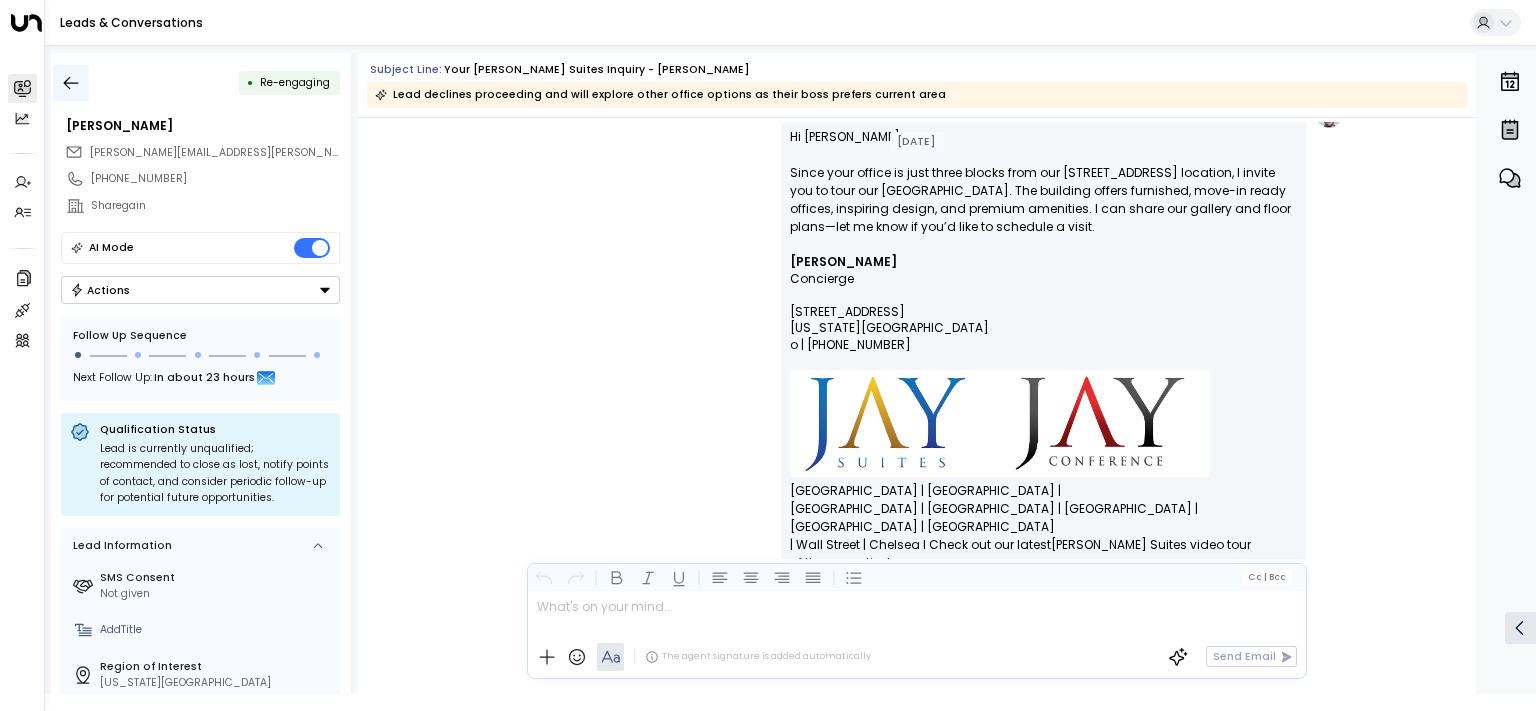 click at bounding box center (71, 83) 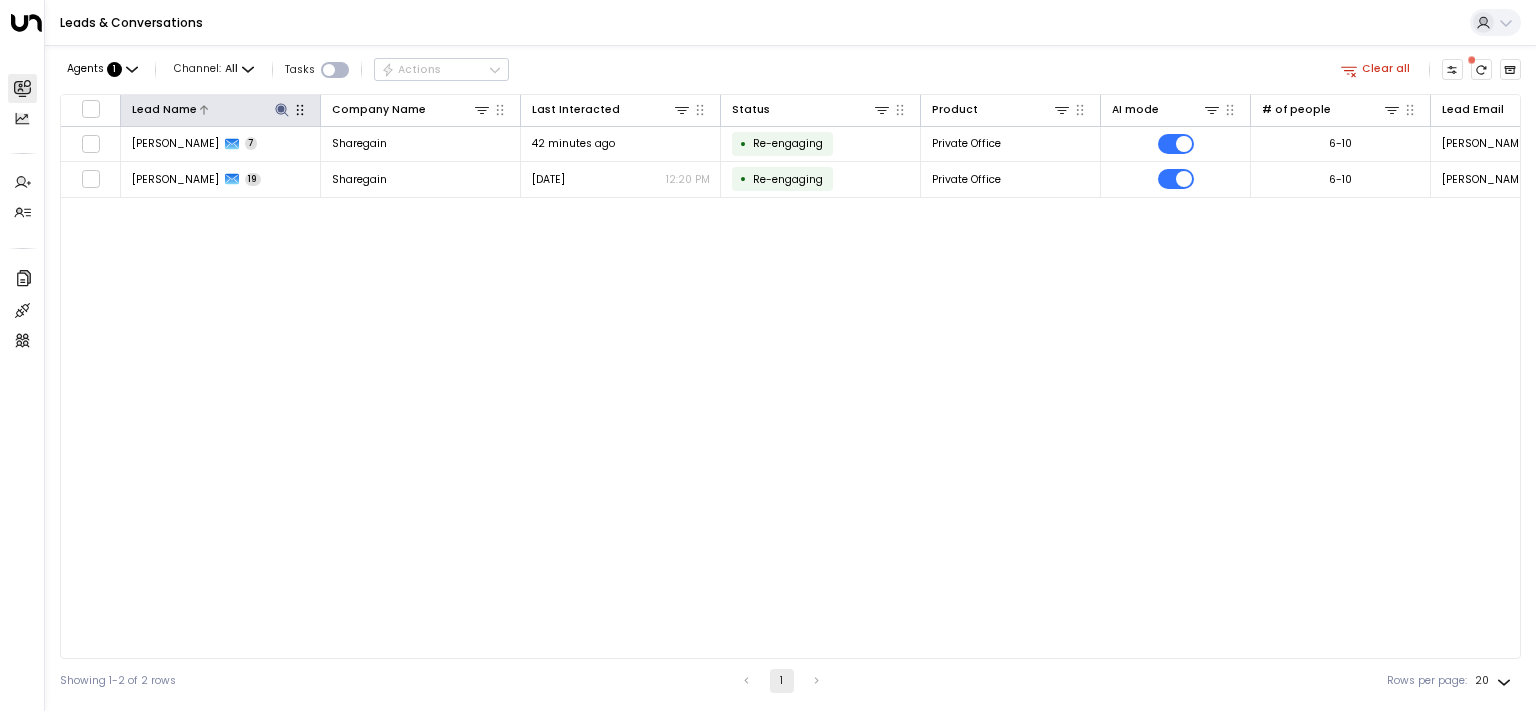 click 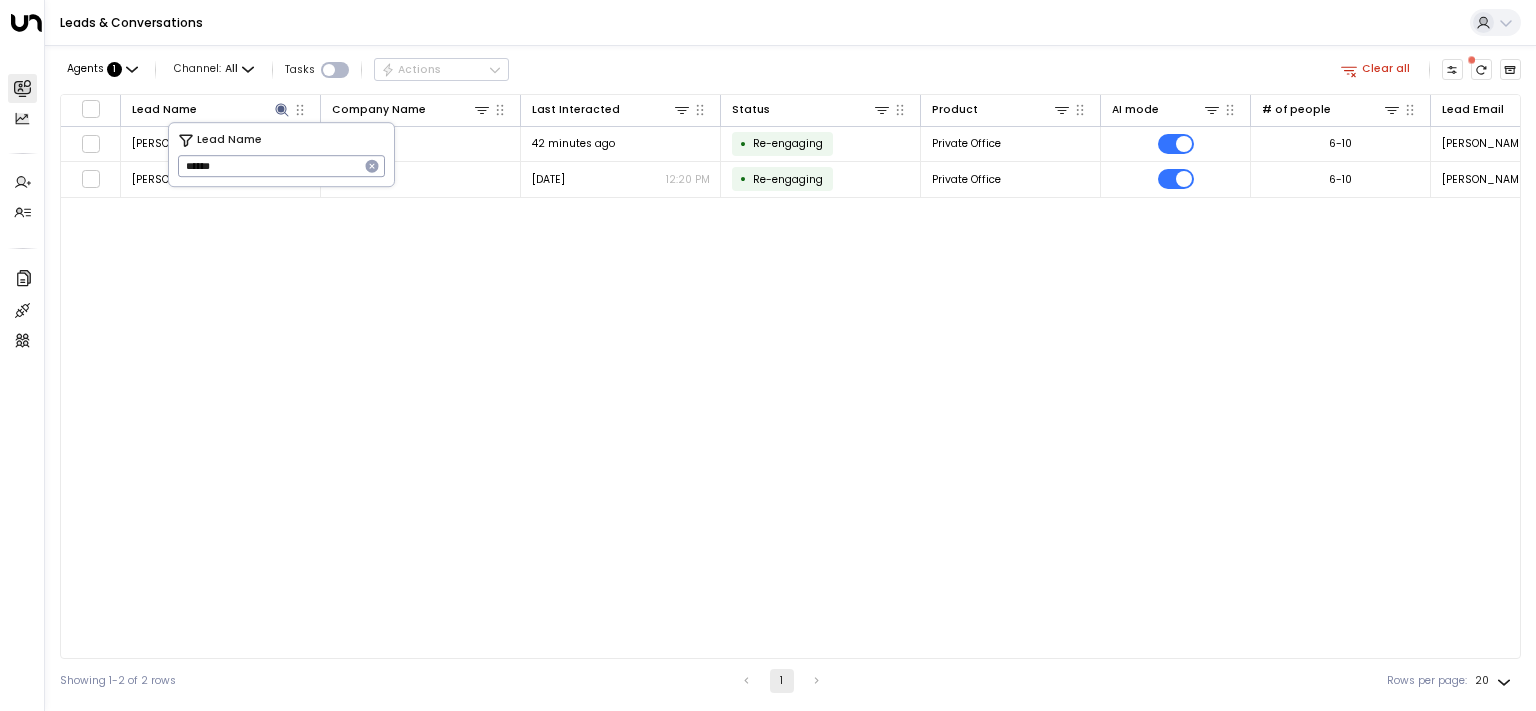 click on "******" at bounding box center [268, 166] 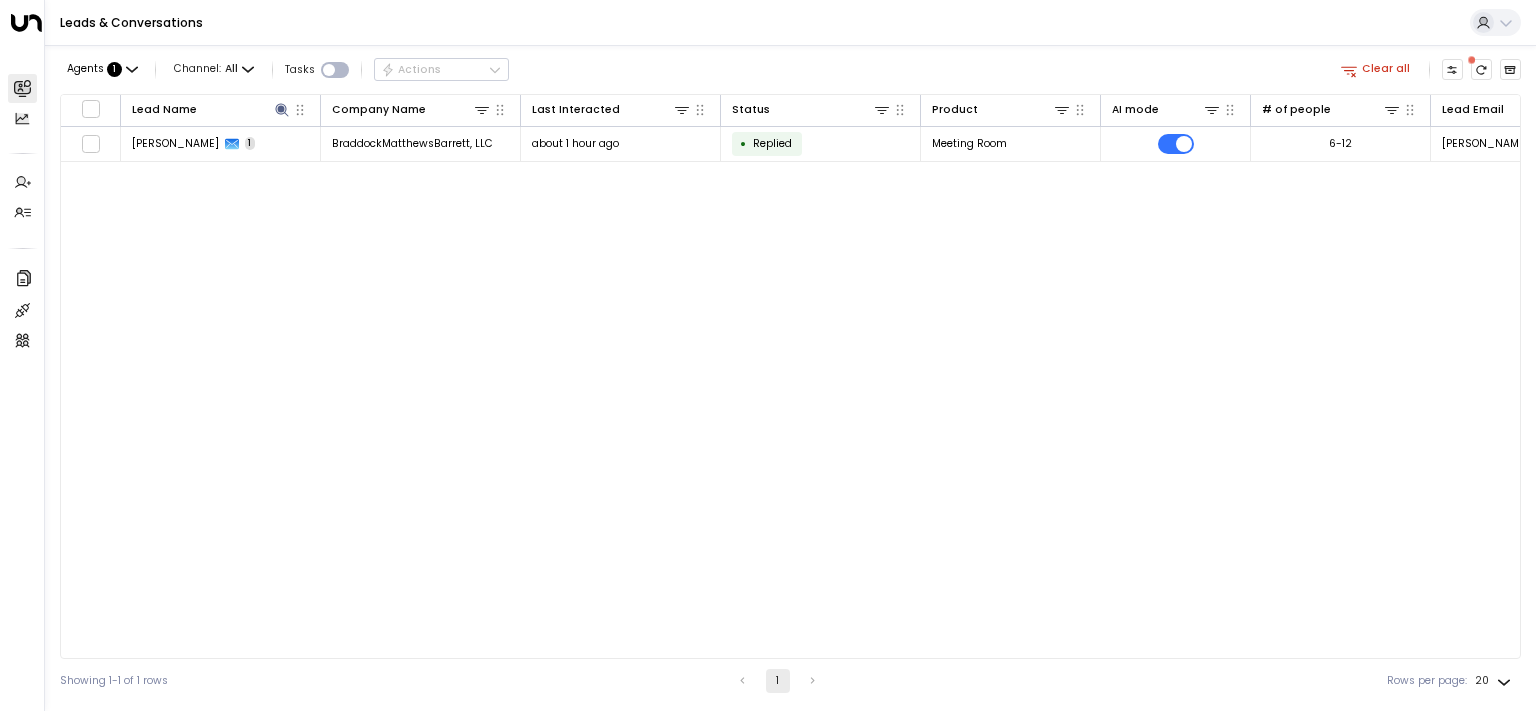 click on "Agents : 1 Channel: All Tasks   Actions Clear all" at bounding box center (790, 70) 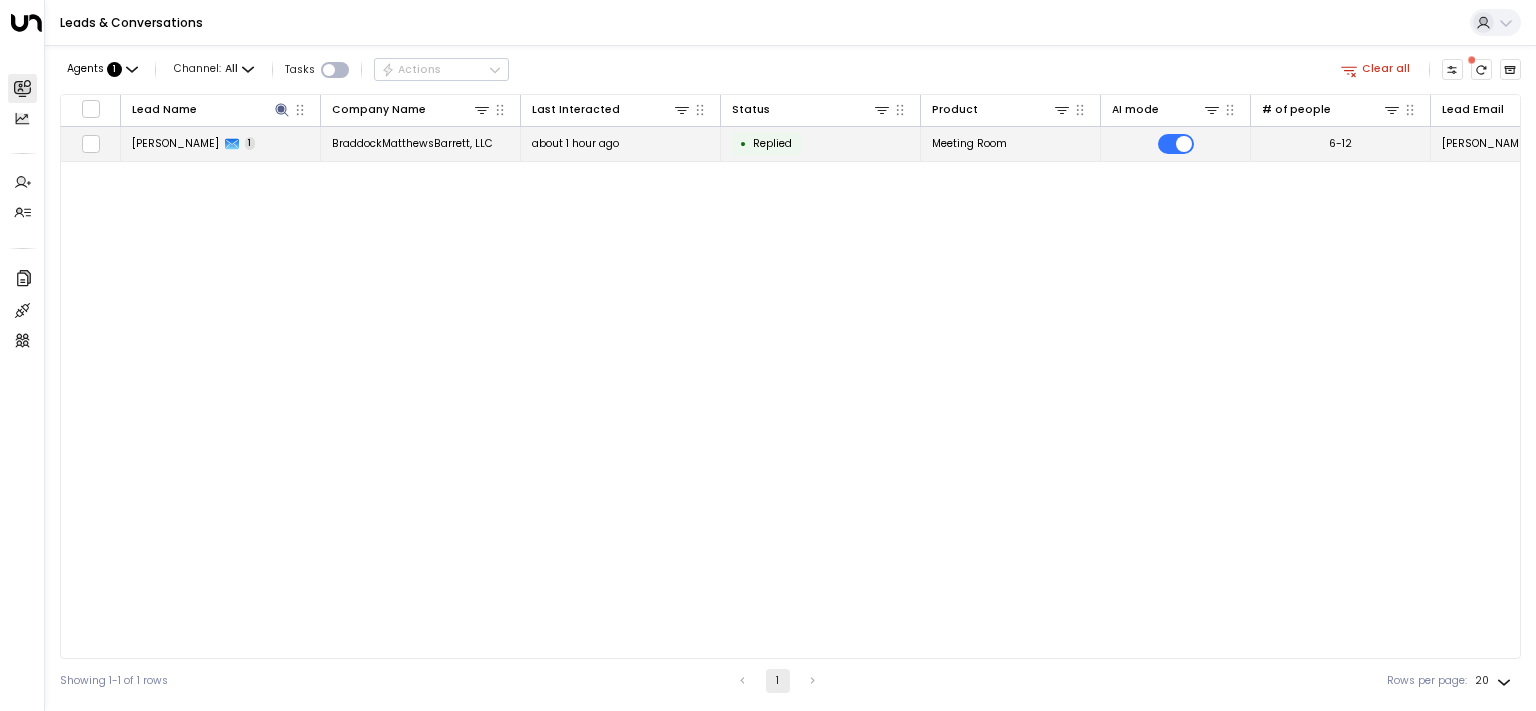click at bounding box center [1176, 144] 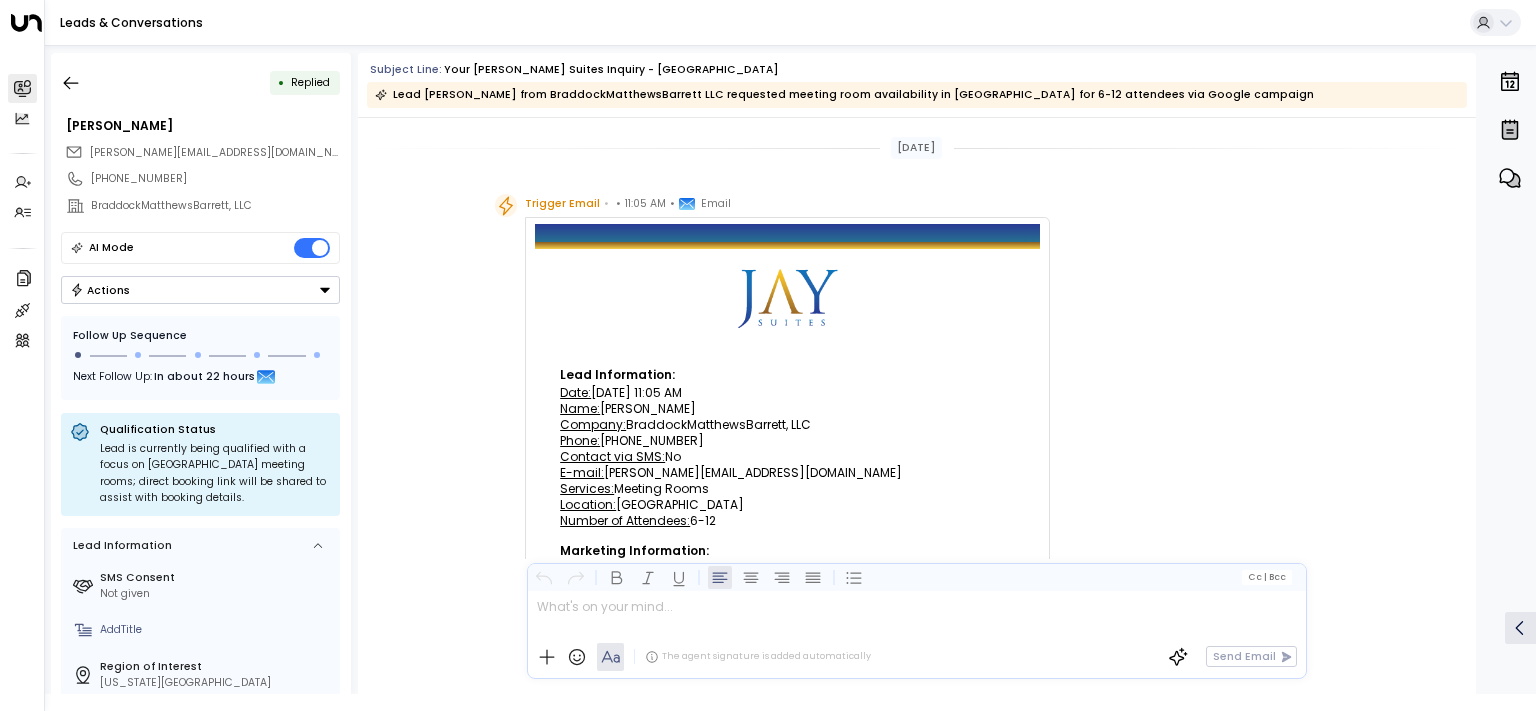 scroll, scrollTop: 1800, scrollLeft: 0, axis: vertical 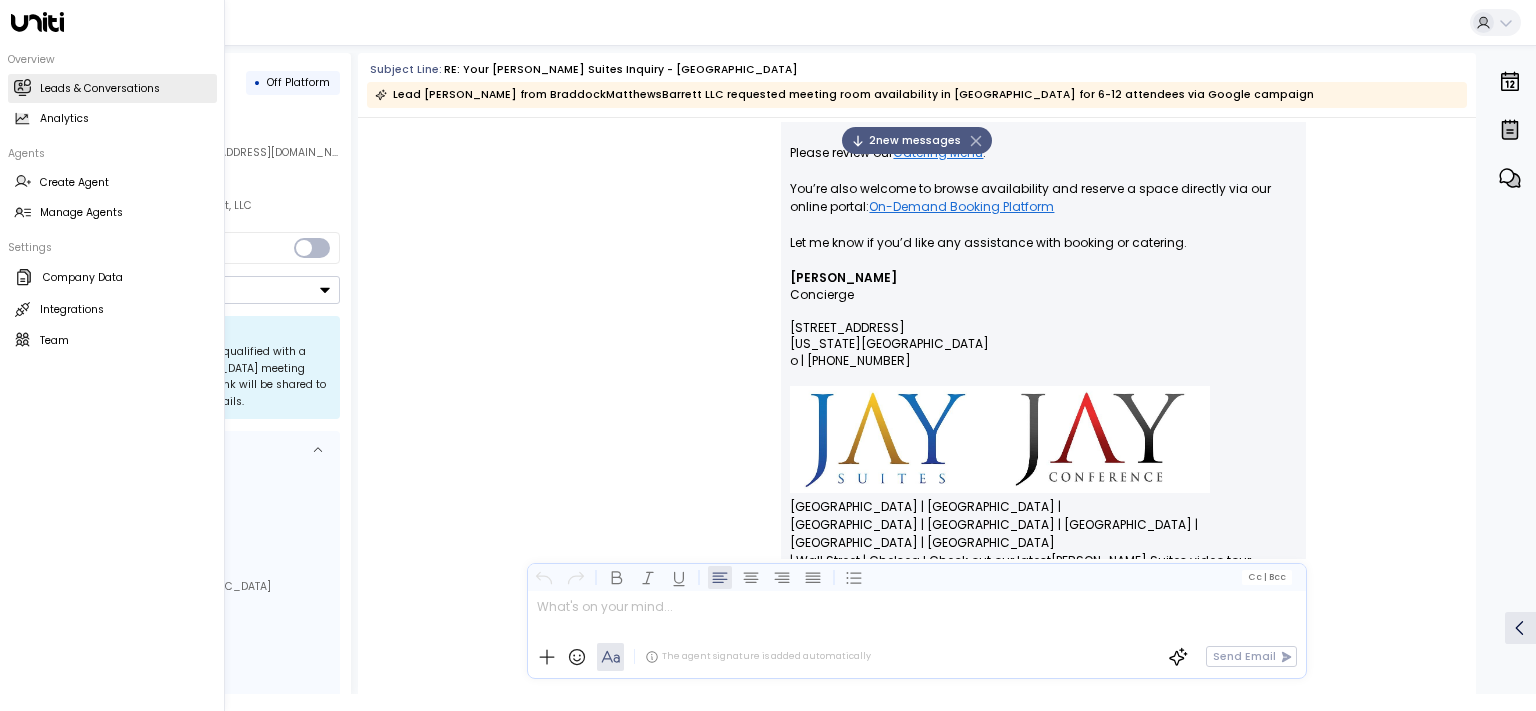 click on "Leads & Conversations" at bounding box center (100, 89) 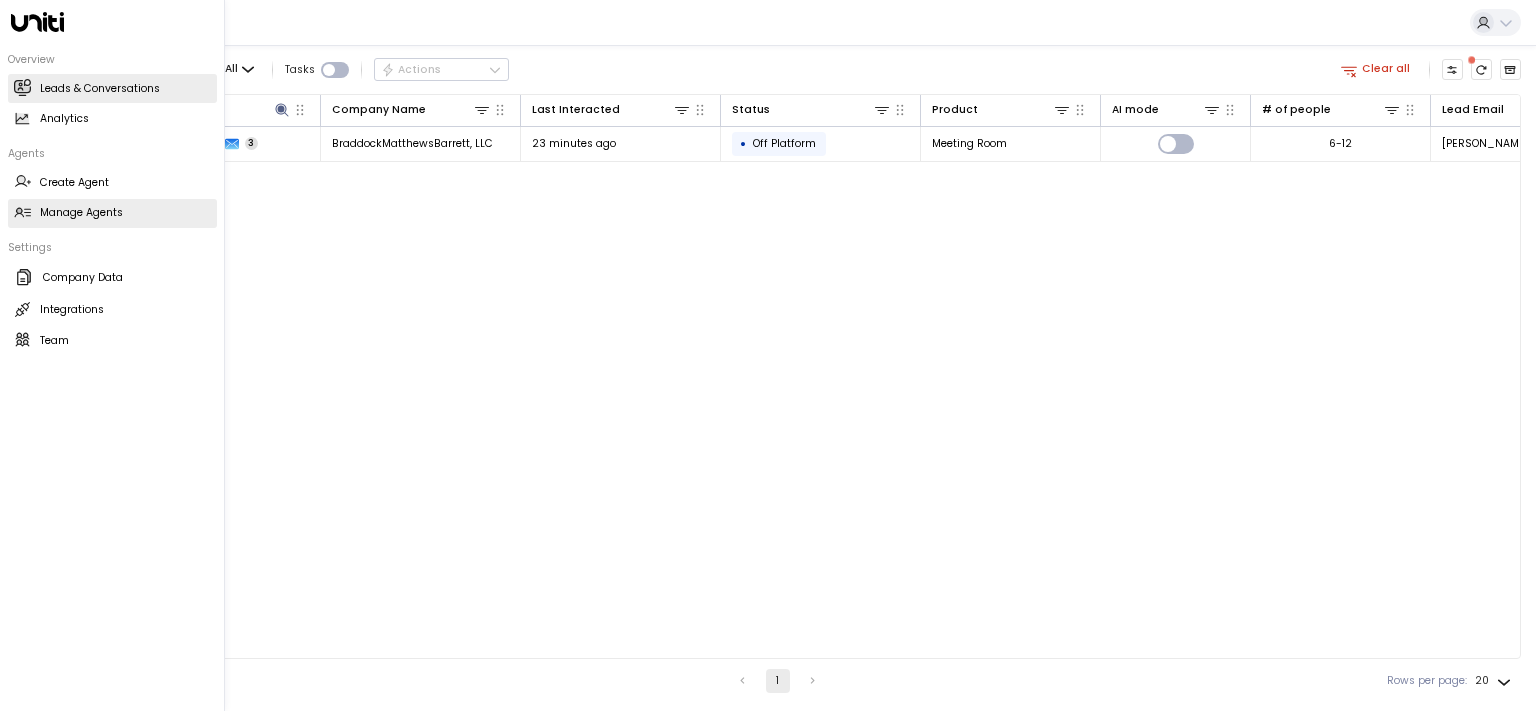 click on "Manage Agents" at bounding box center [81, 213] 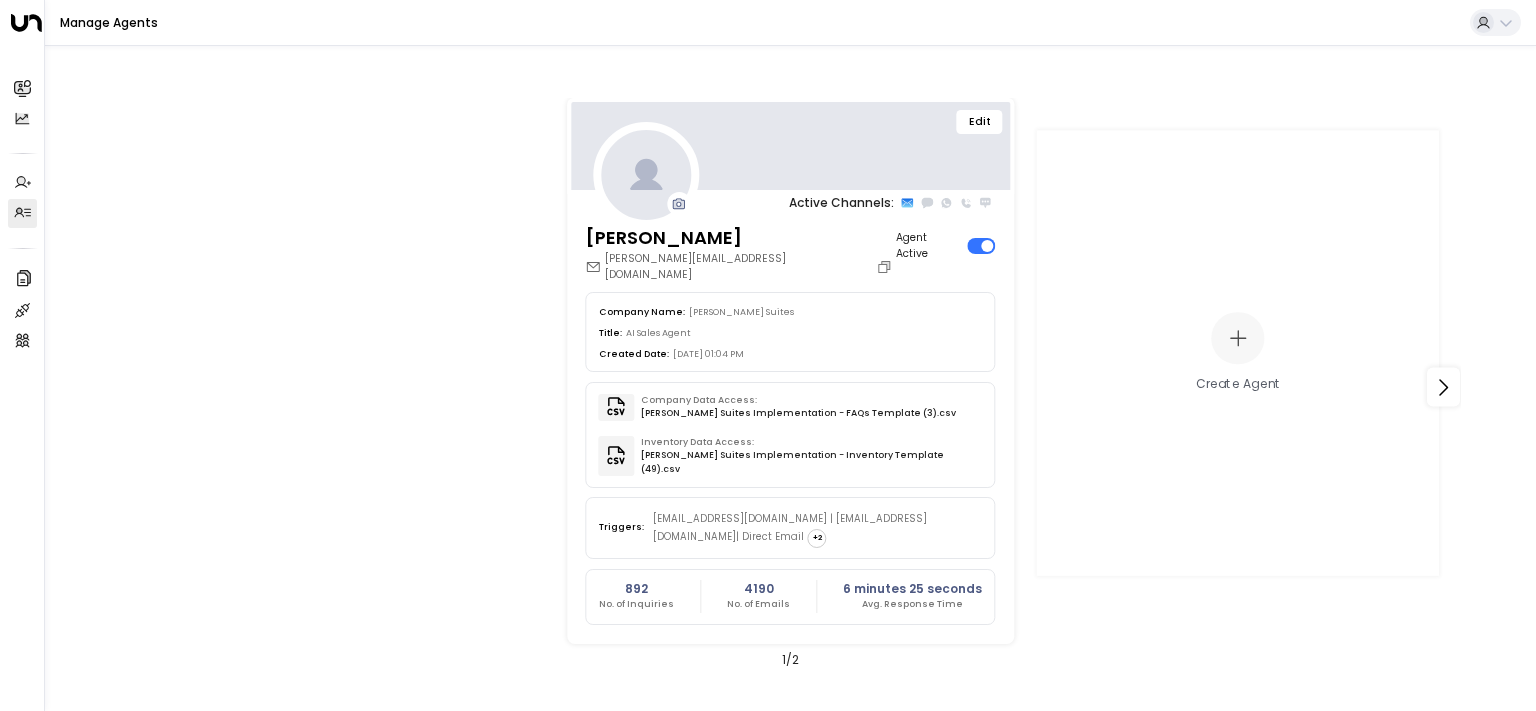 click on "Edit" at bounding box center [980, 122] 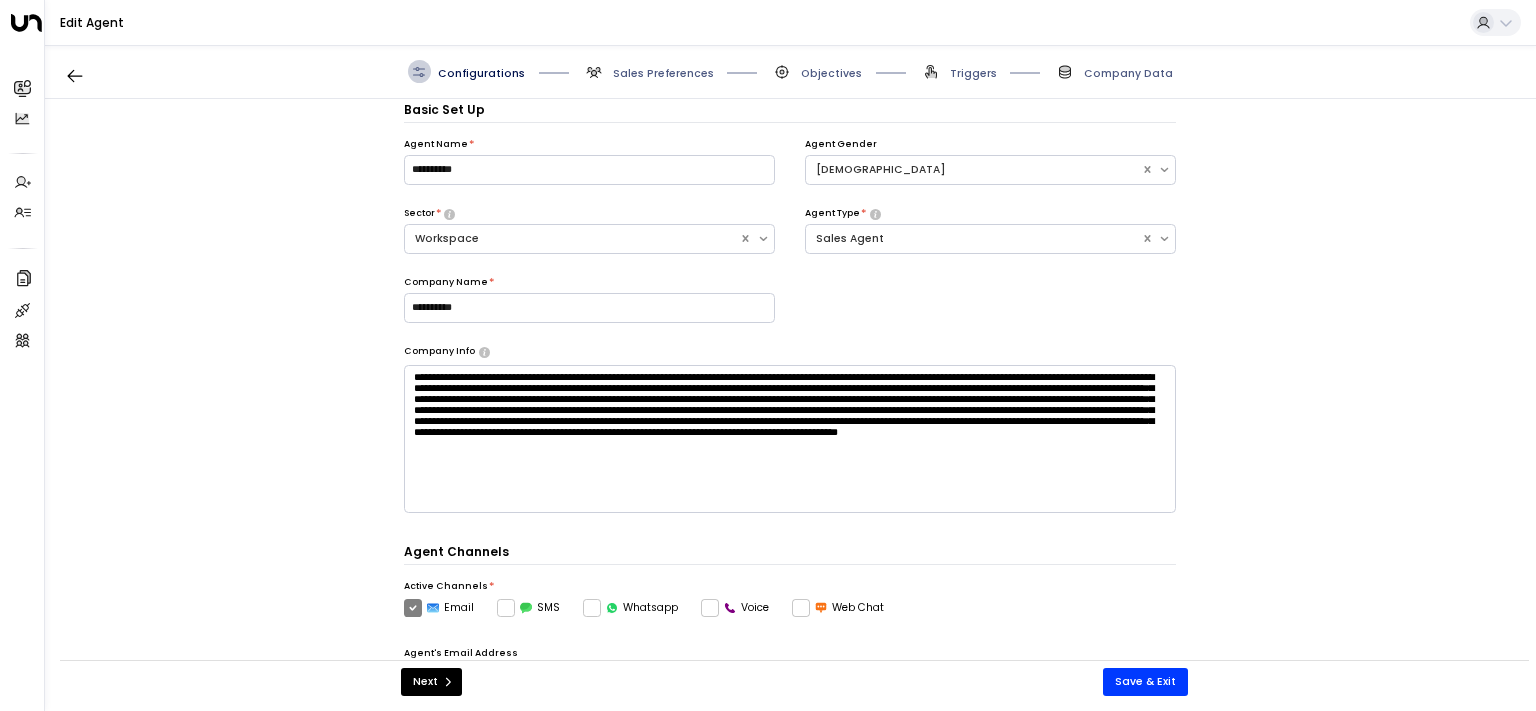 scroll, scrollTop: 22, scrollLeft: 0, axis: vertical 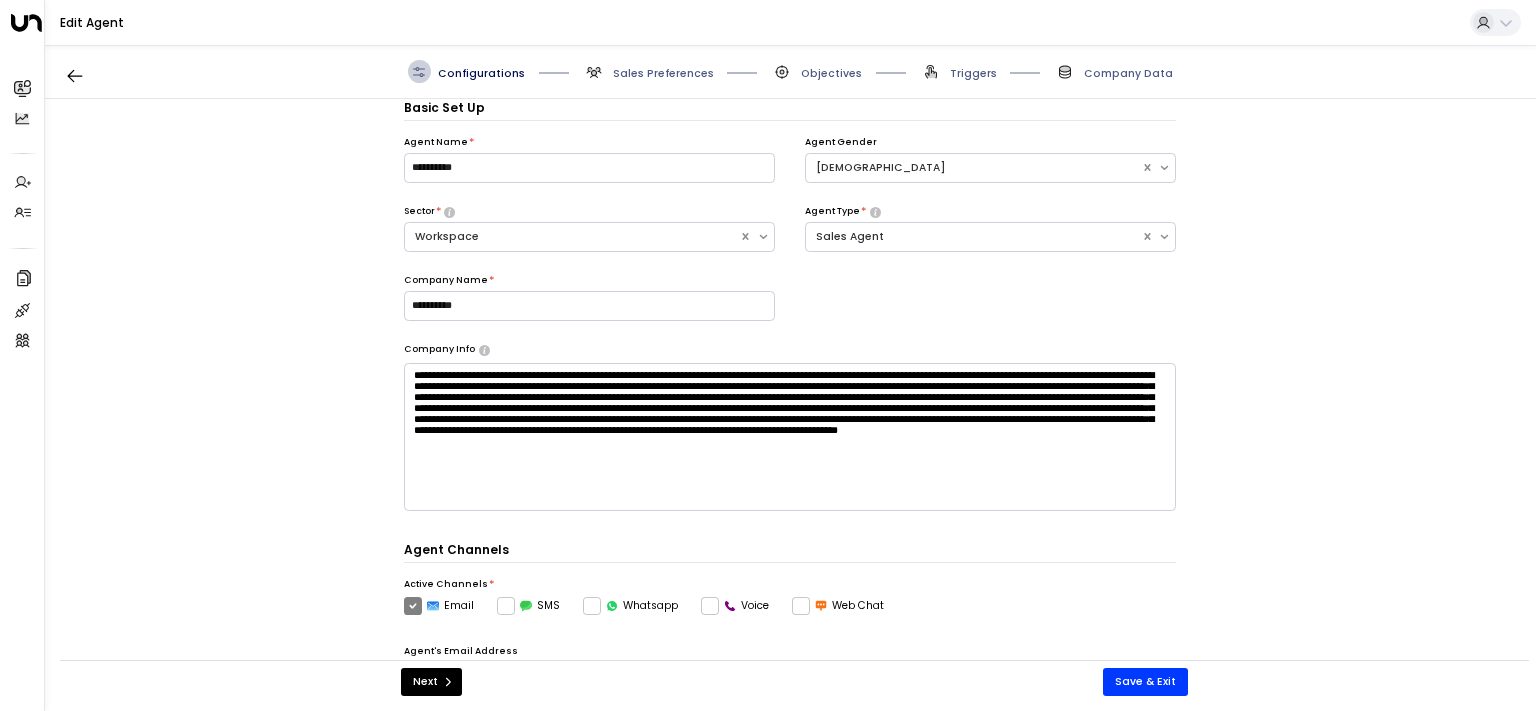 click on "Sales Preferences" at bounding box center (663, 73) 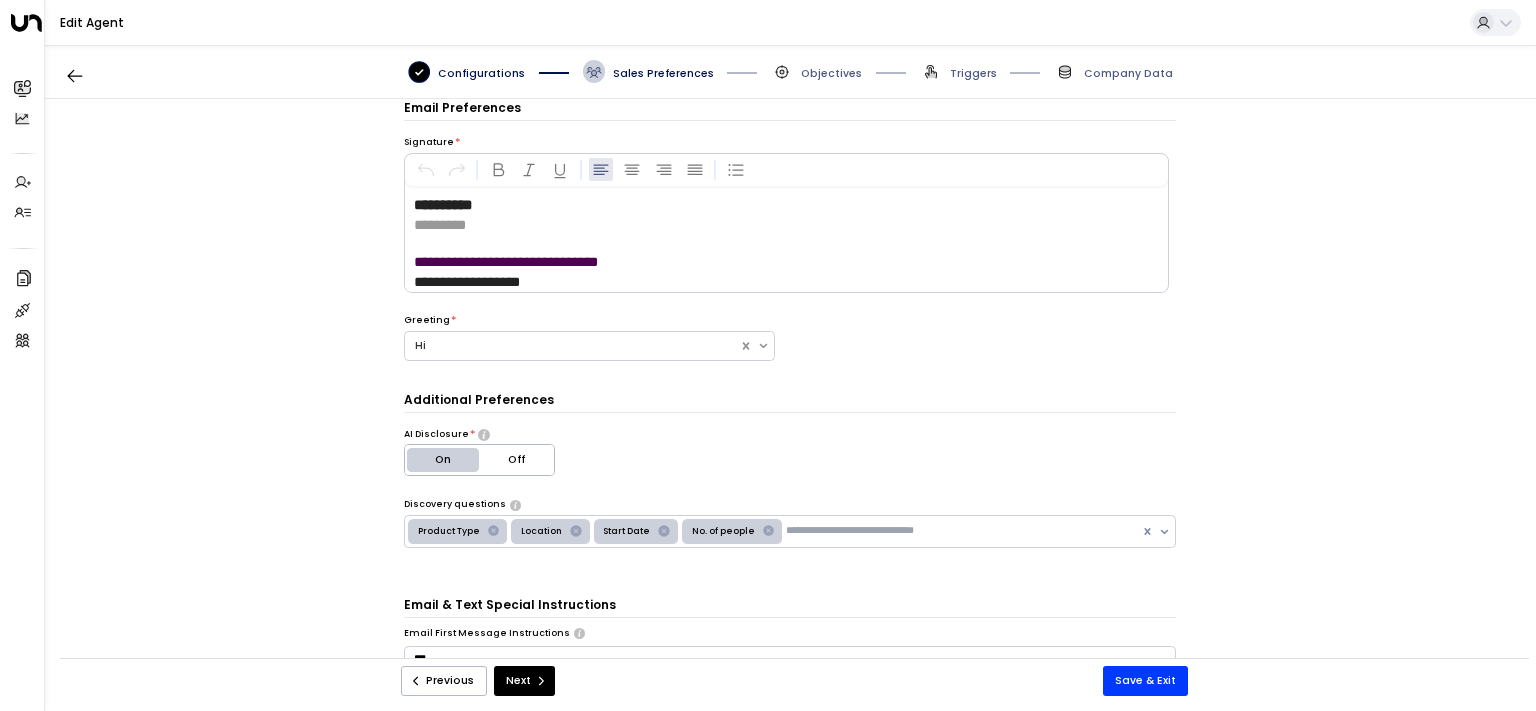 scroll, scrollTop: 526, scrollLeft: 0, axis: vertical 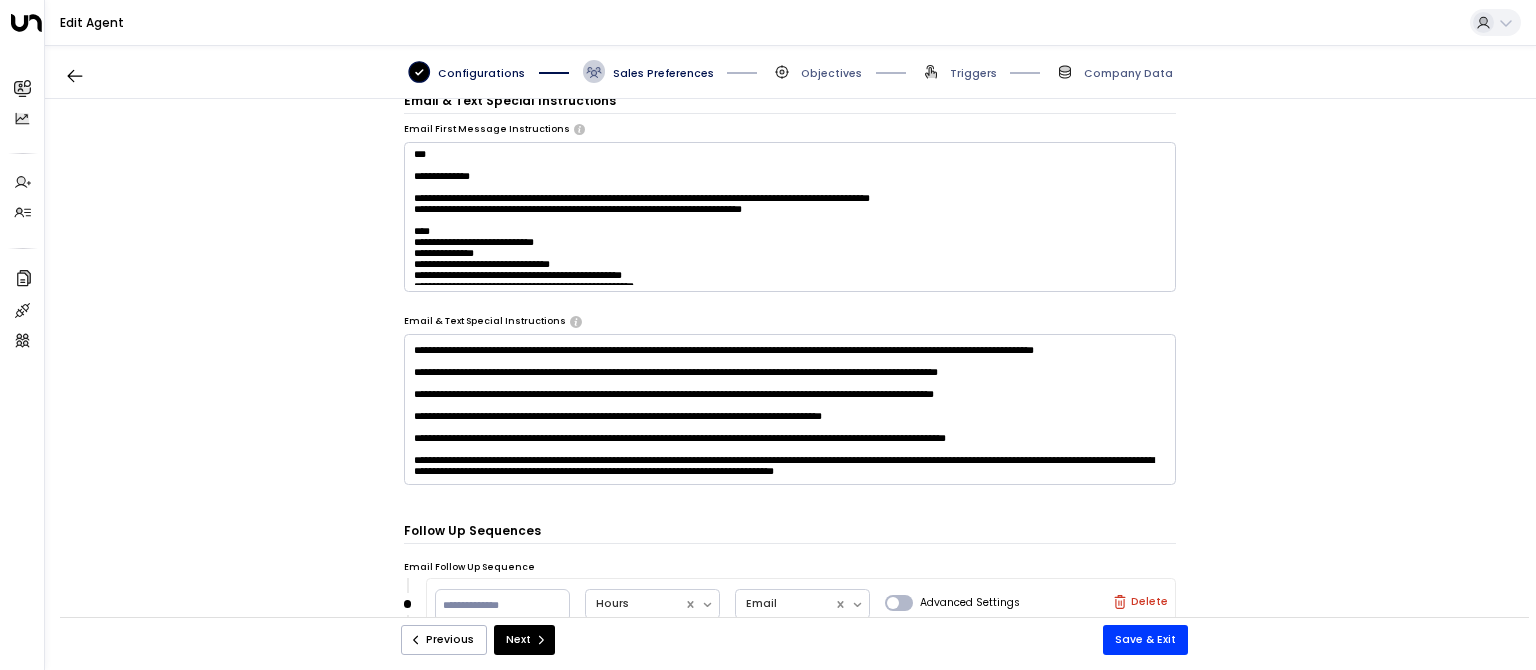 click at bounding box center (790, 409) 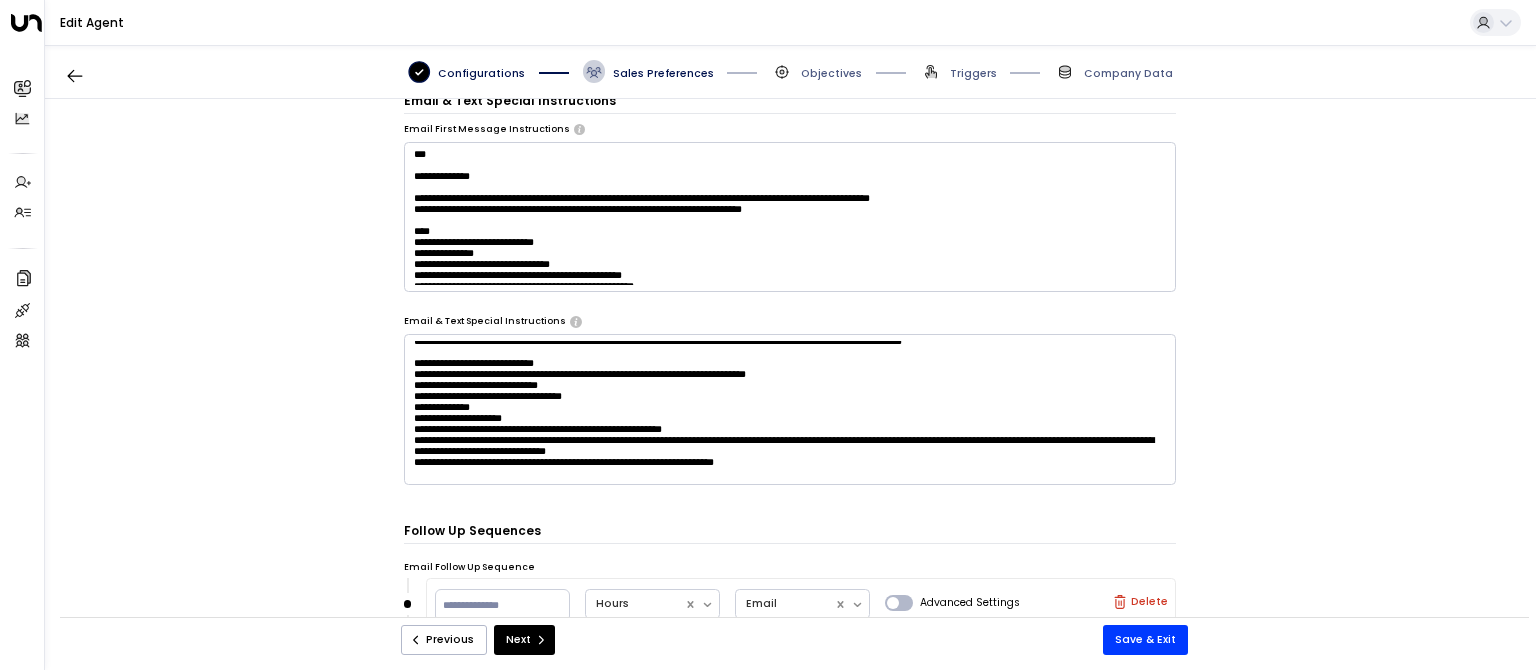 scroll, scrollTop: 948, scrollLeft: 0, axis: vertical 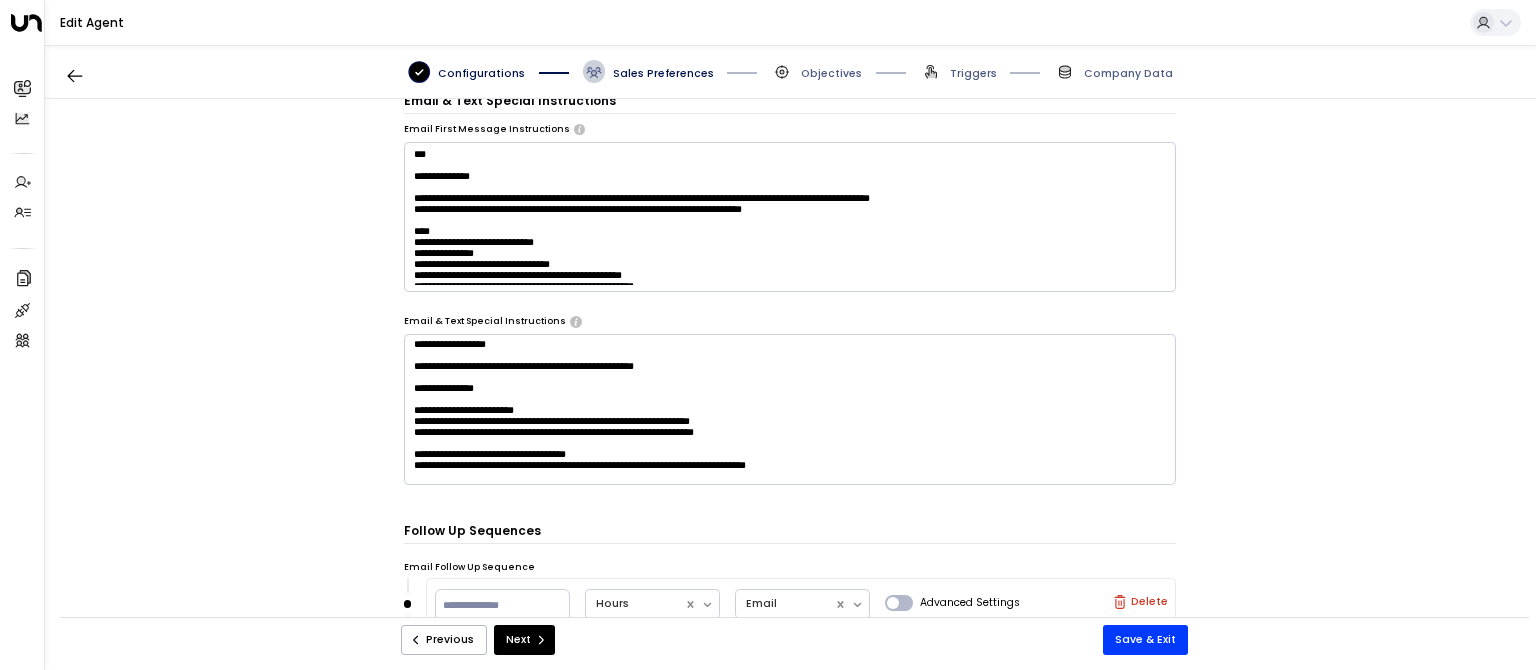 click at bounding box center (790, 409) 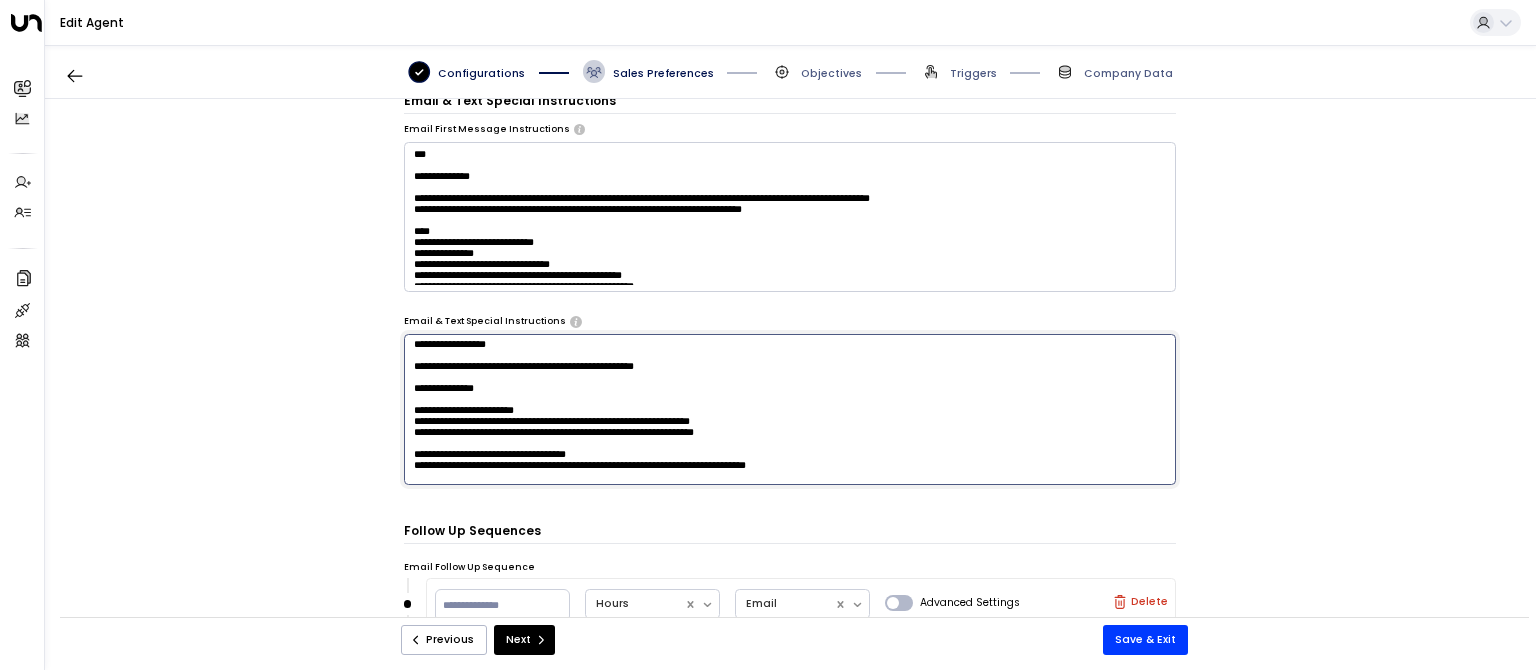 click at bounding box center (790, 409) 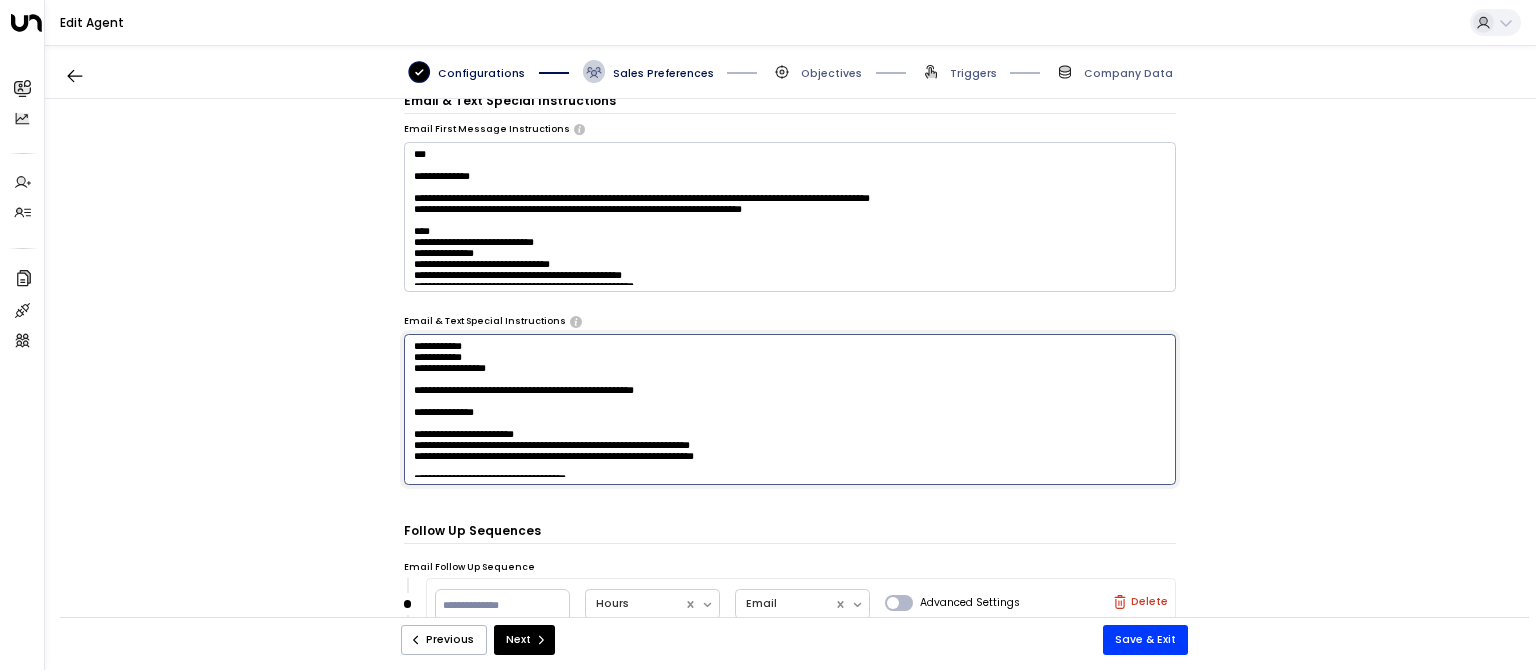 scroll, scrollTop: 948, scrollLeft: 0, axis: vertical 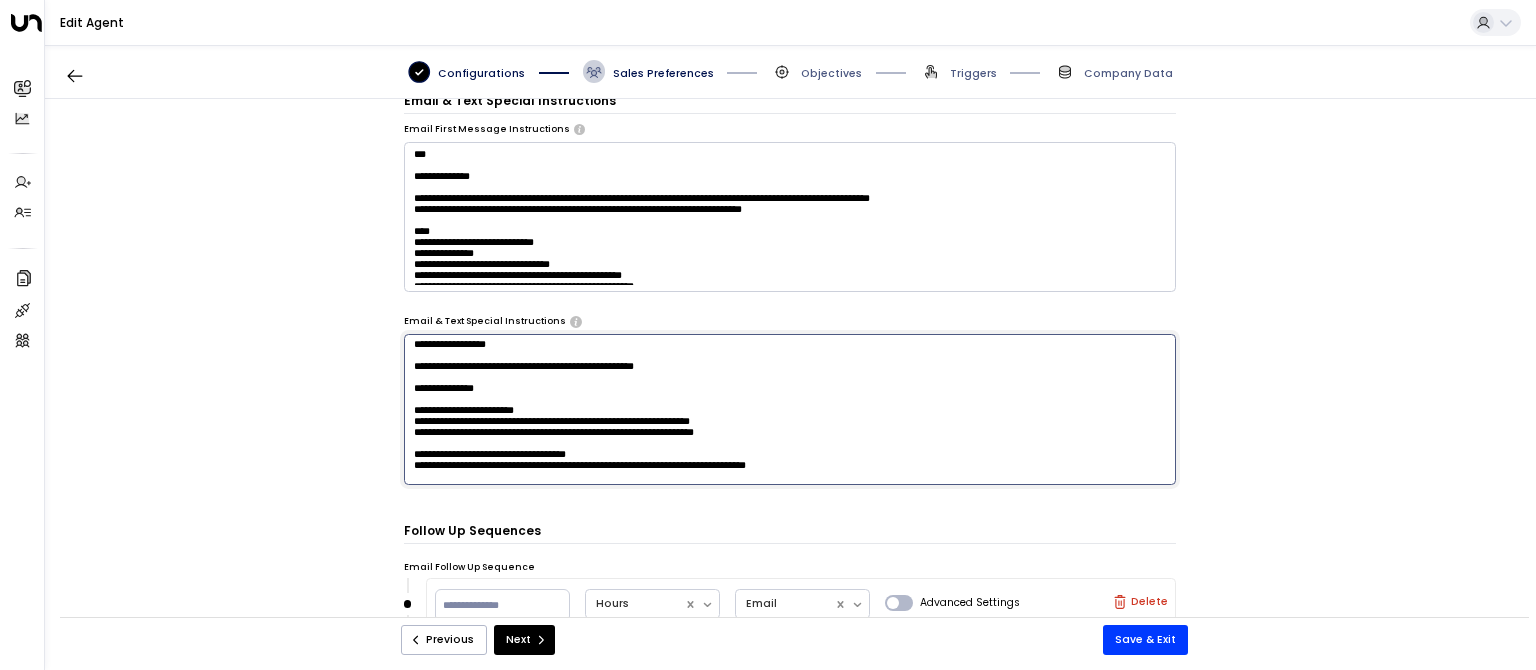 click at bounding box center (790, 409) 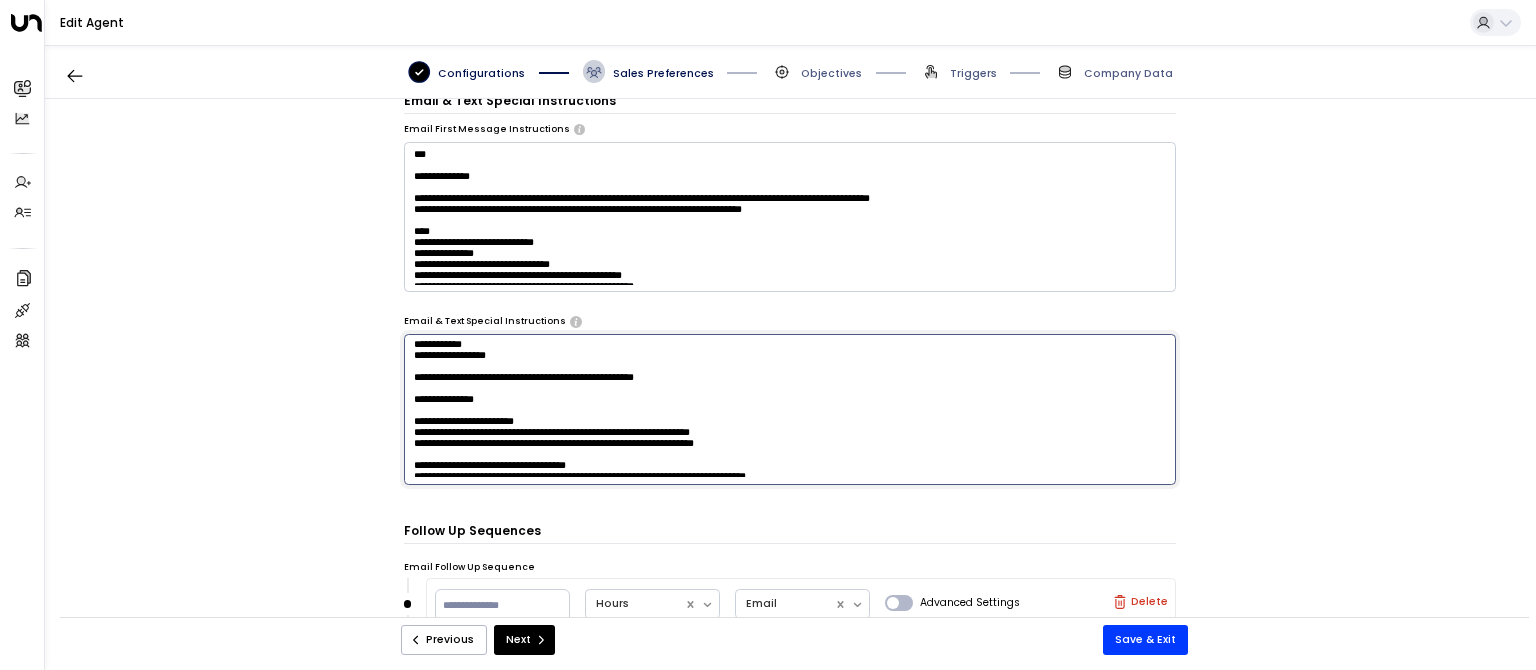 click at bounding box center [790, 409] 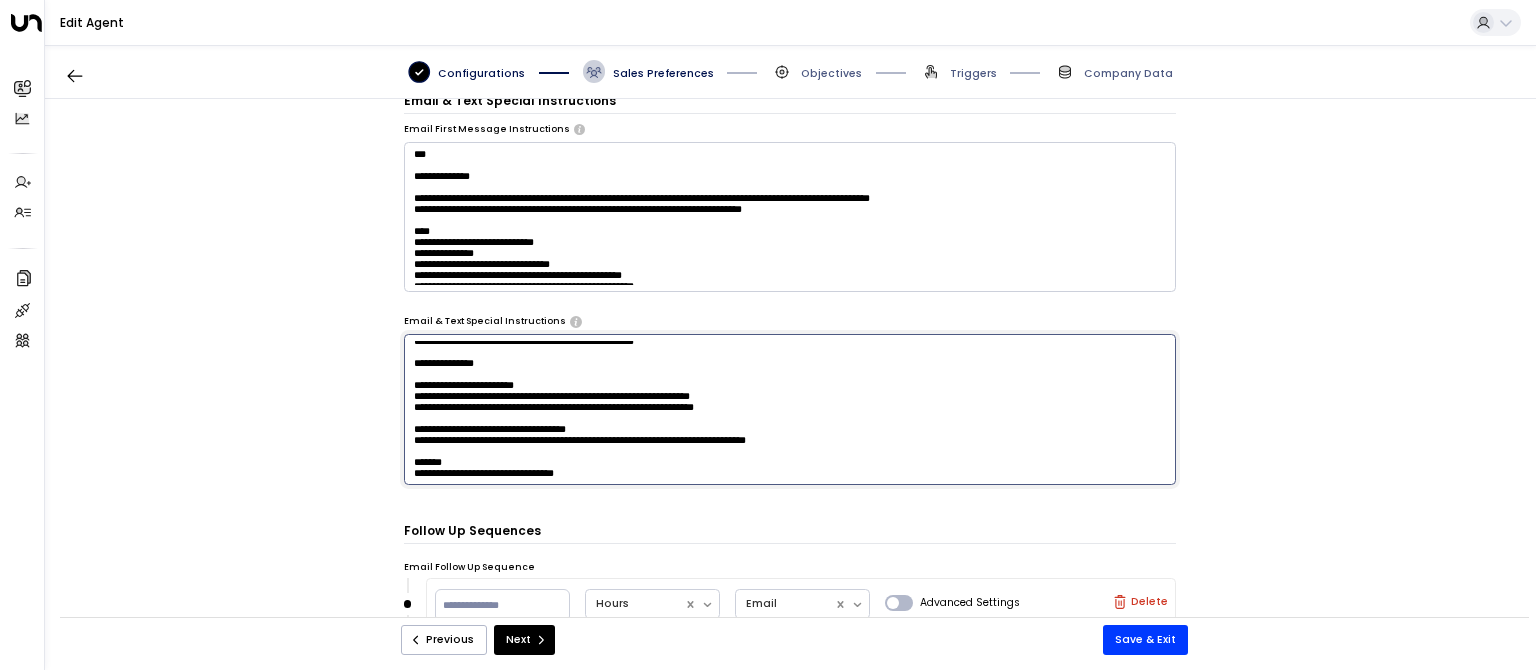 scroll, scrollTop: 948, scrollLeft: 0, axis: vertical 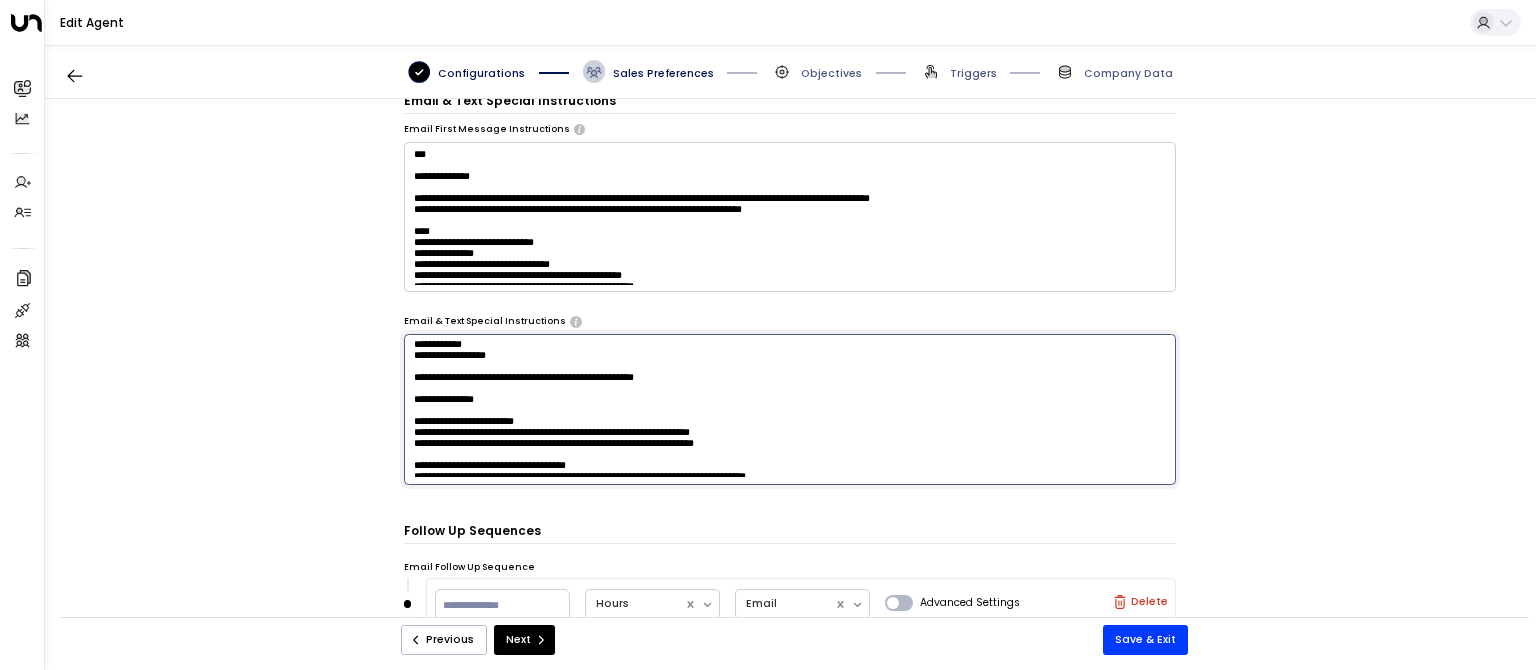 drag, startPoint x: 642, startPoint y: 385, endPoint x: 605, endPoint y: 470, distance: 92.70383 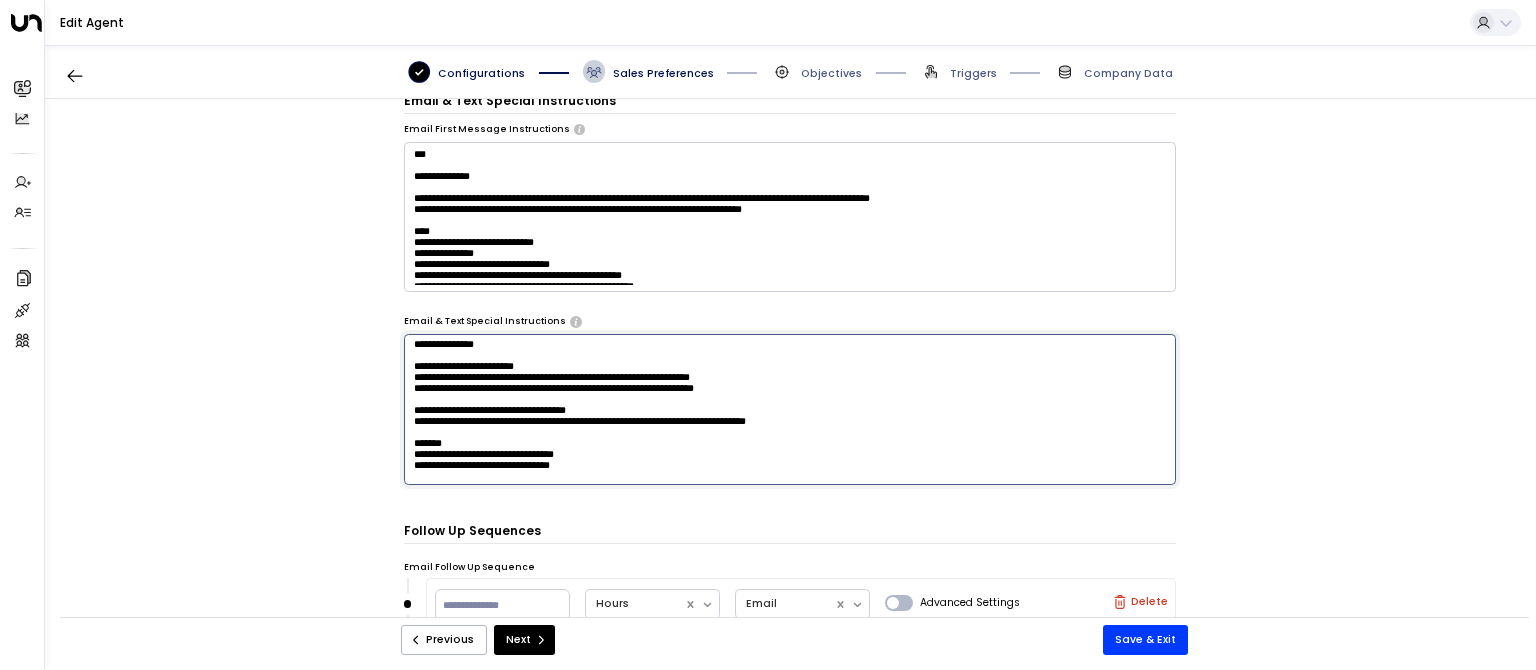 scroll, scrollTop: 1040, scrollLeft: 0, axis: vertical 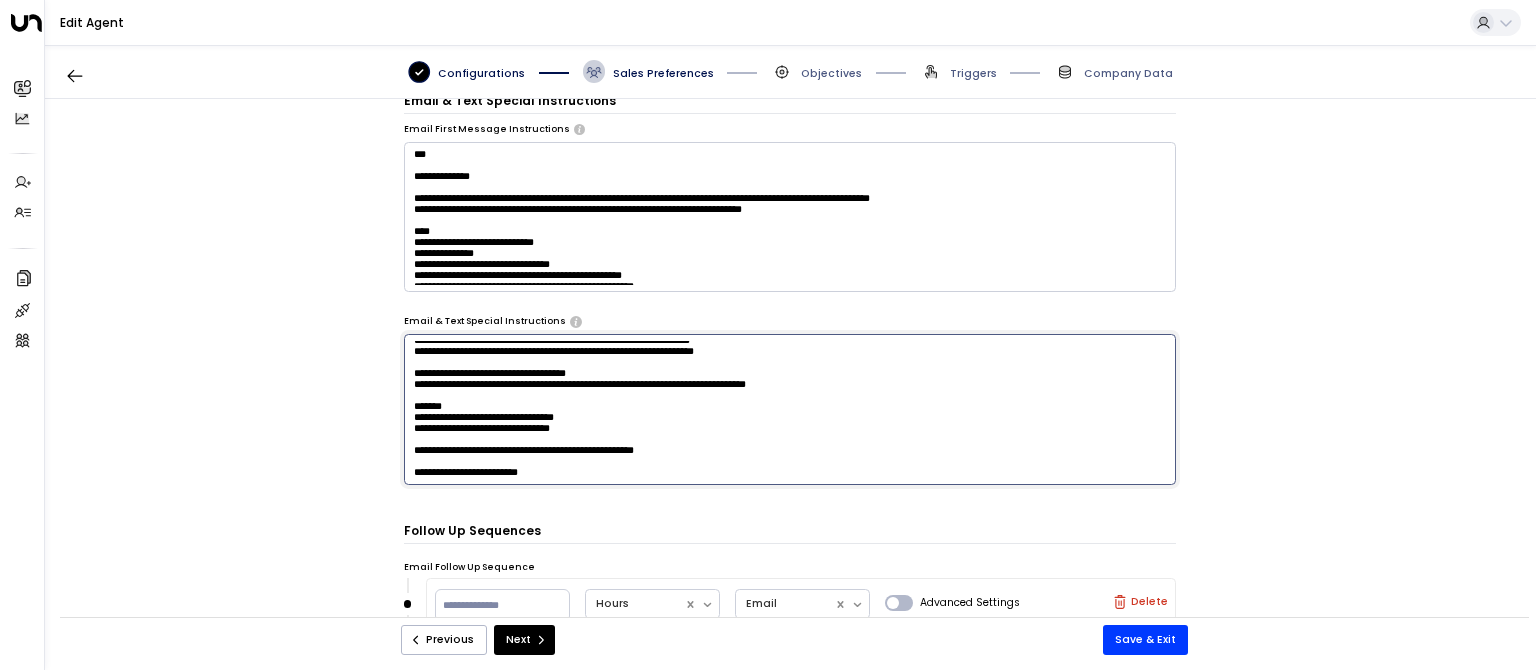 drag, startPoint x: 673, startPoint y: 386, endPoint x: 492, endPoint y: 378, distance: 181.17671 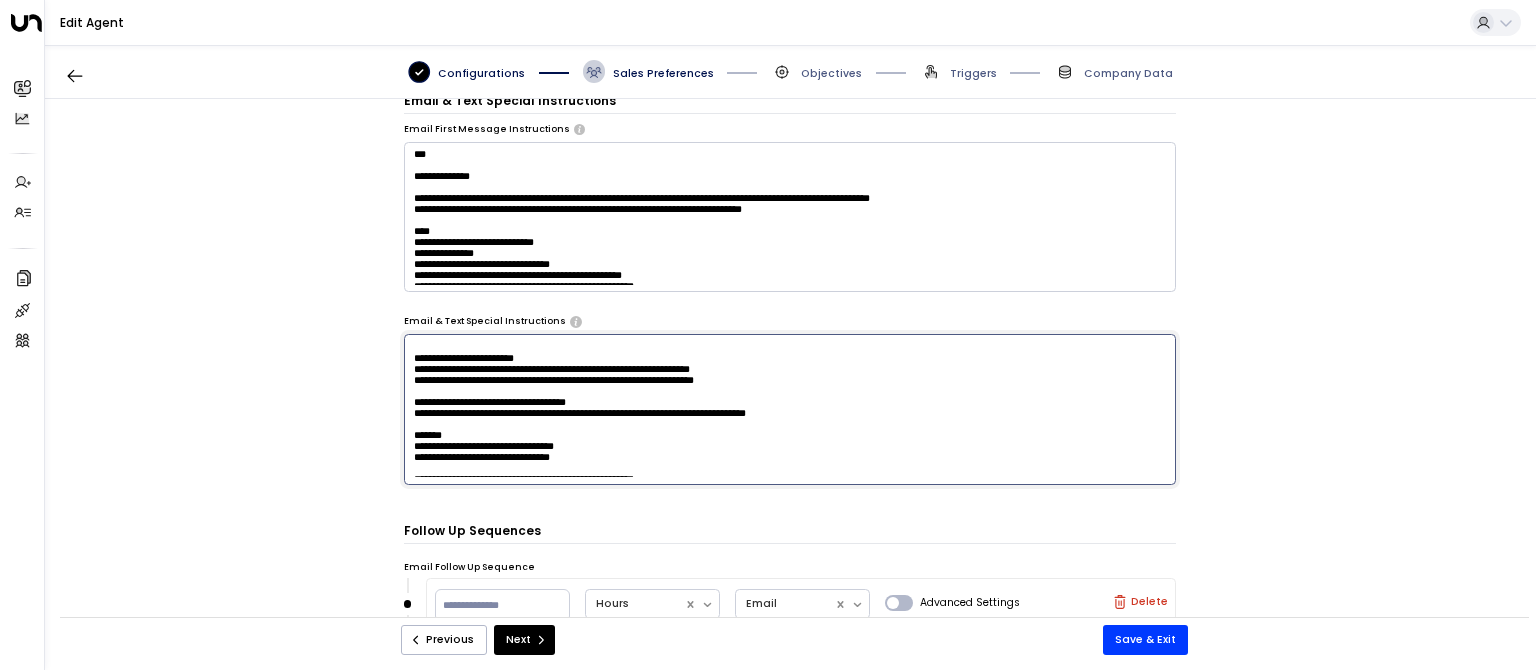 scroll, scrollTop: 1040, scrollLeft: 0, axis: vertical 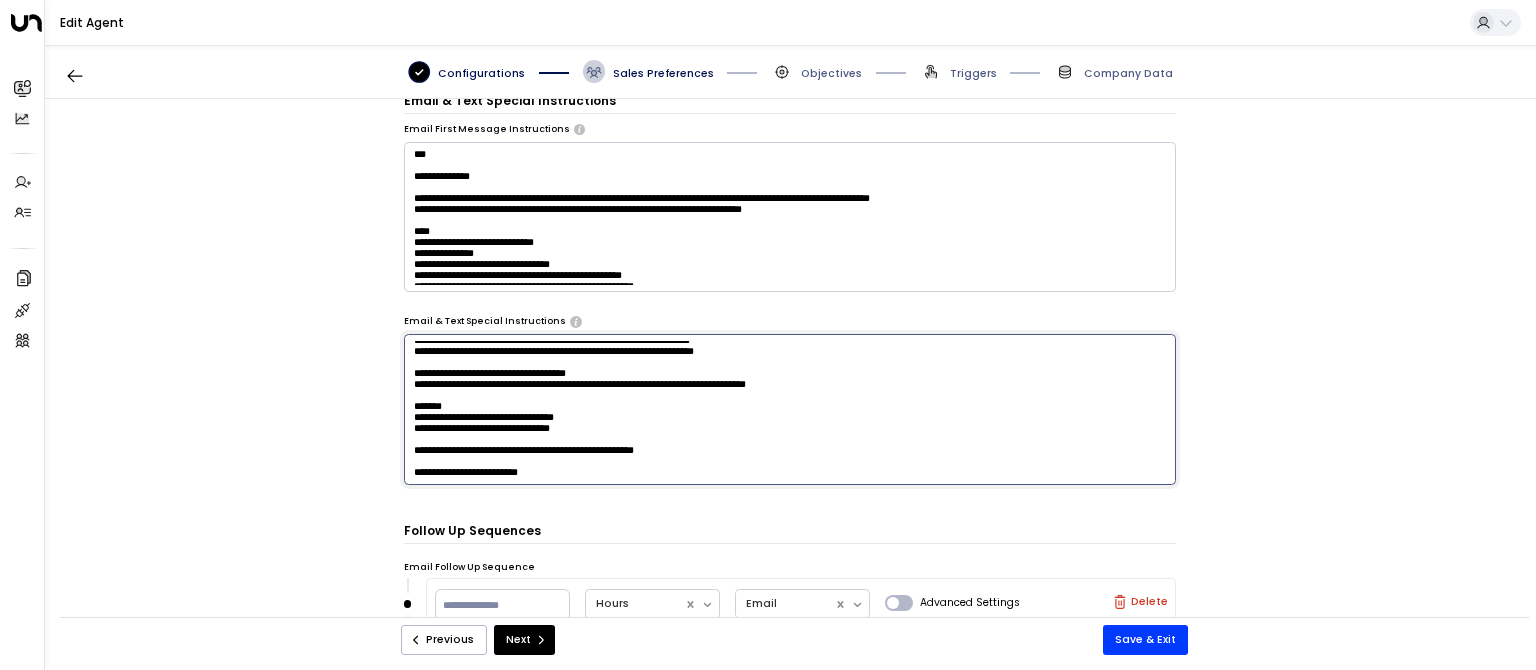 drag, startPoint x: 576, startPoint y: 387, endPoint x: 388, endPoint y: 362, distance: 189.65495 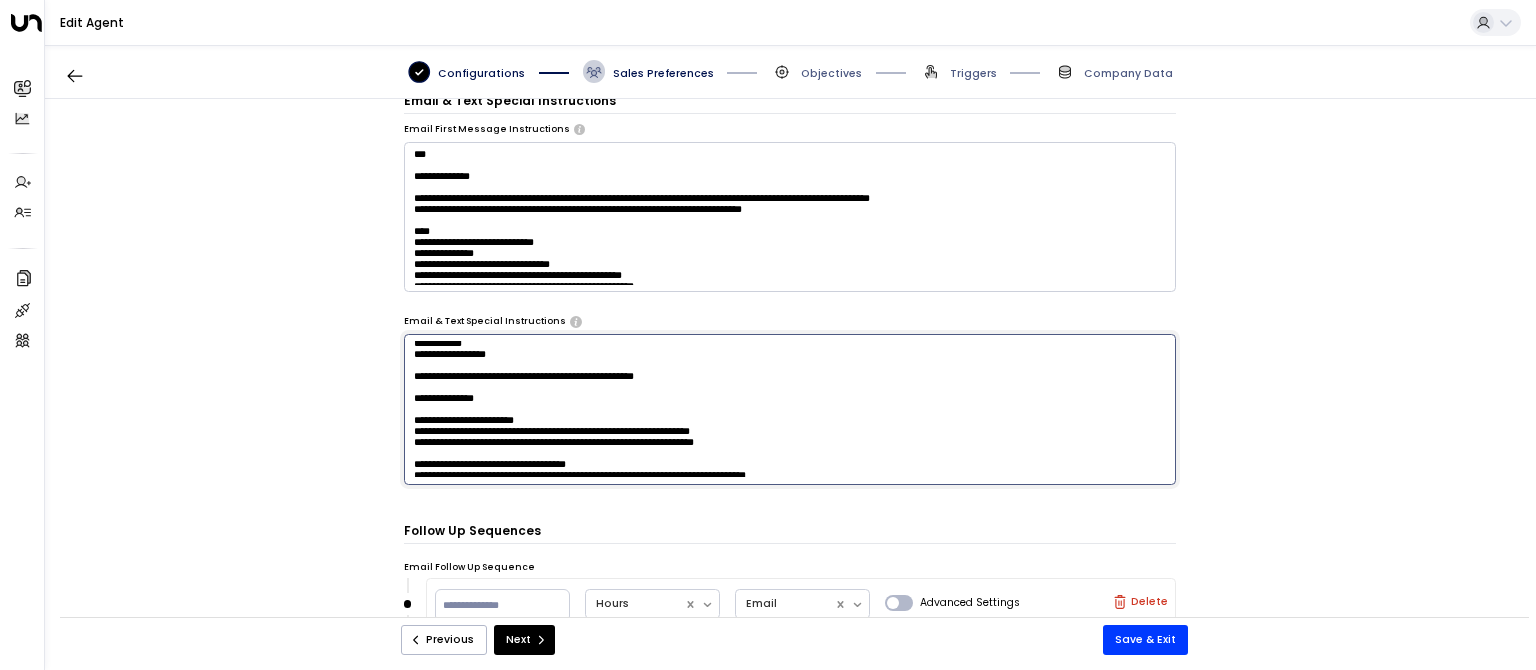 scroll, scrollTop: 948, scrollLeft: 0, axis: vertical 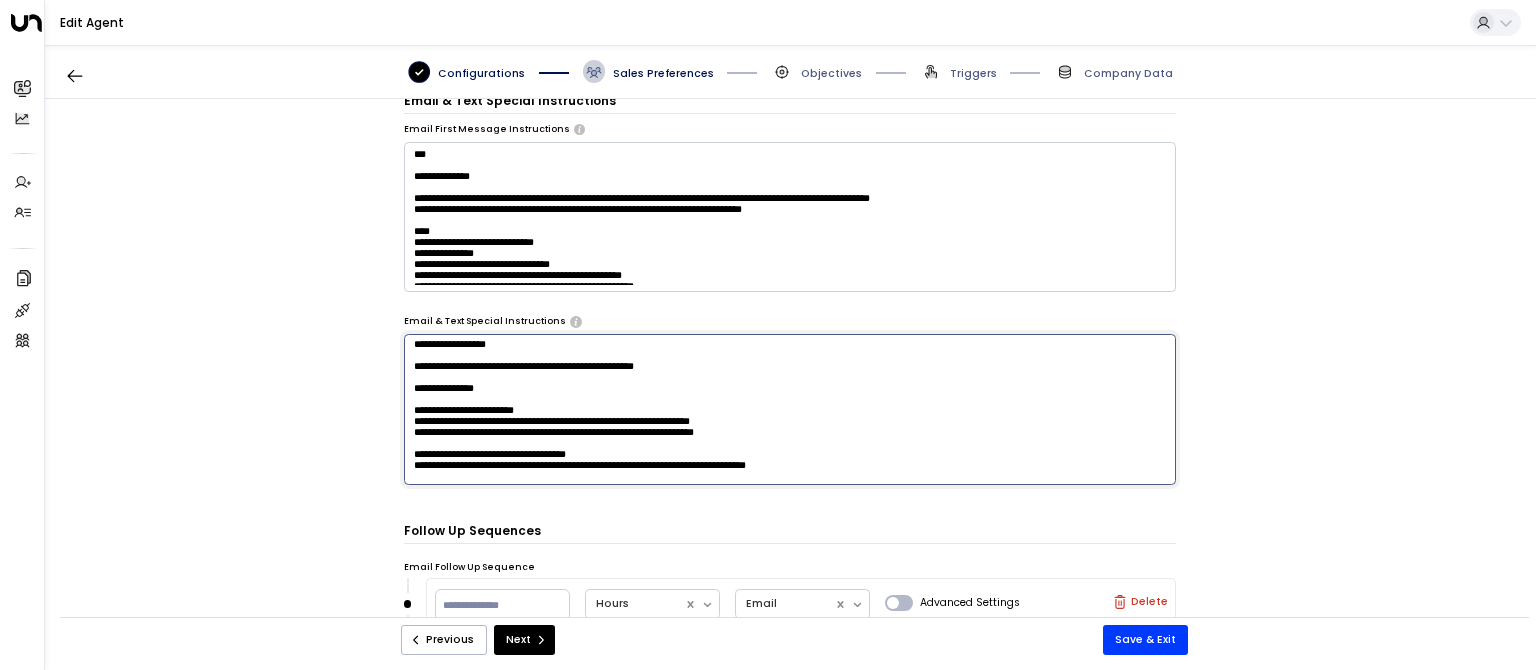 drag, startPoint x: 555, startPoint y: 437, endPoint x: 316, endPoint y: 387, distance: 244.17412 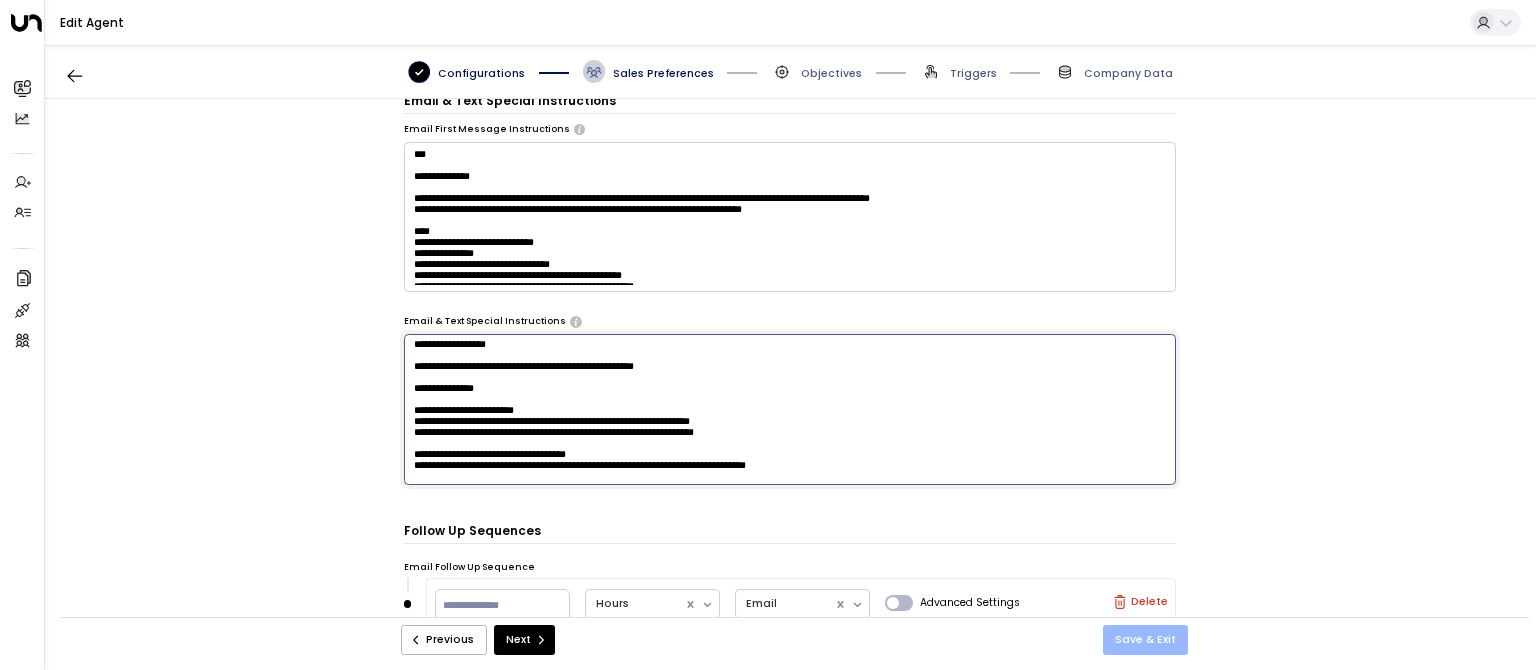 type on "**********" 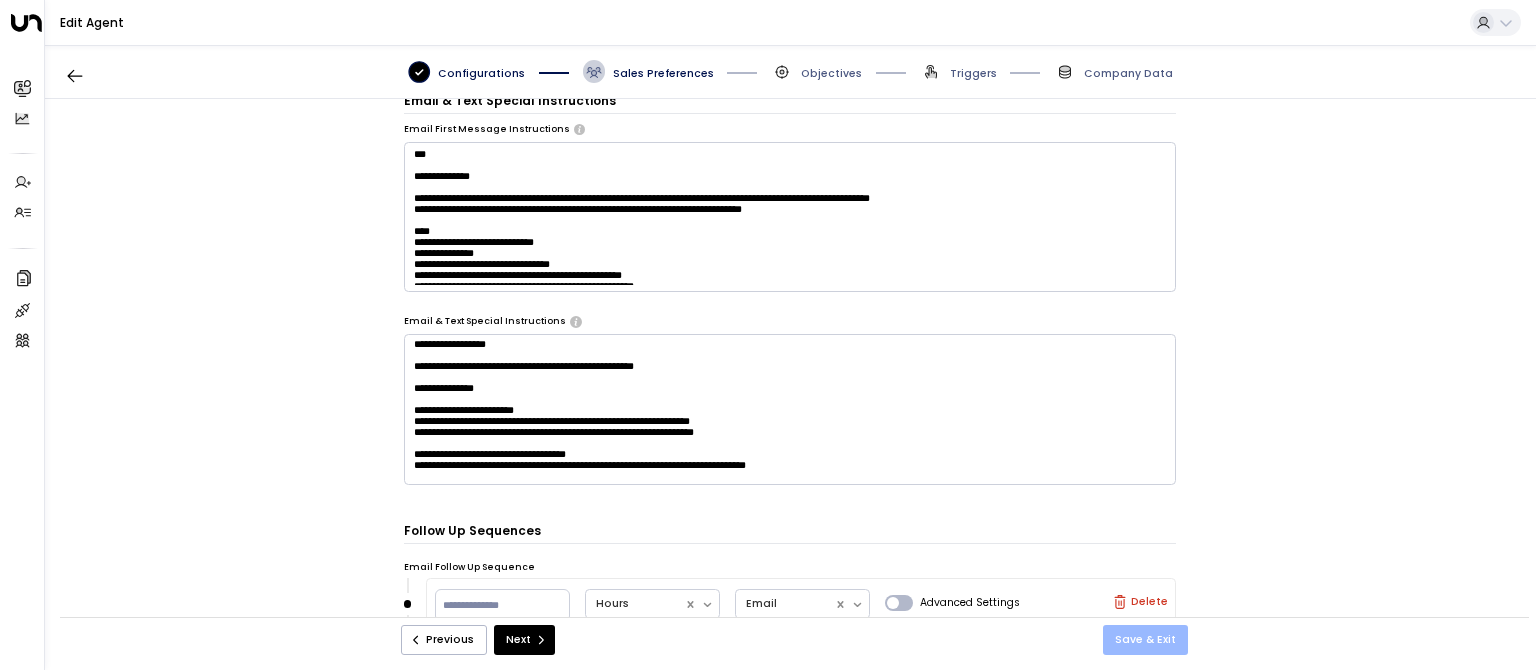 click on "Save & Exit" at bounding box center [1145, 640] 